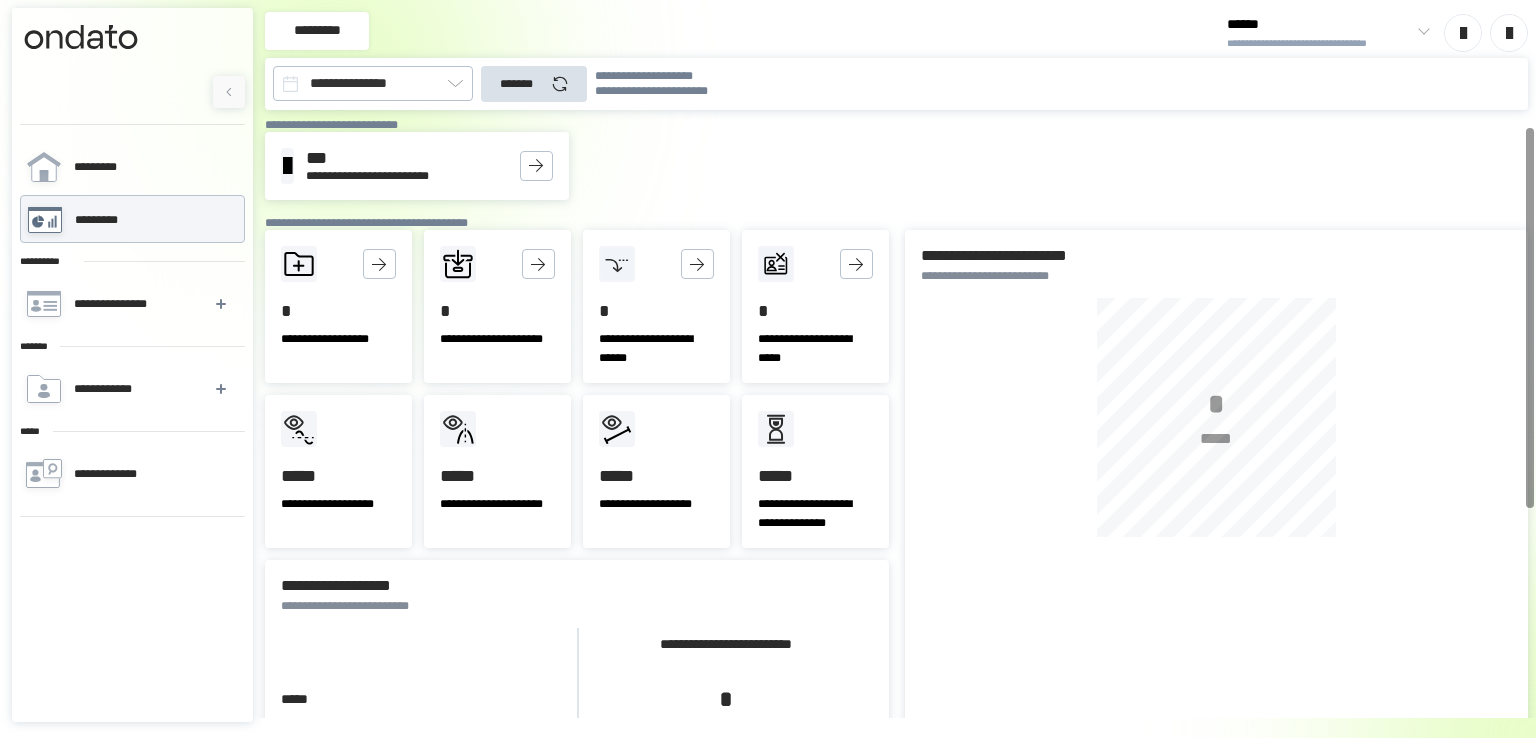 scroll, scrollTop: 0, scrollLeft: 0, axis: both 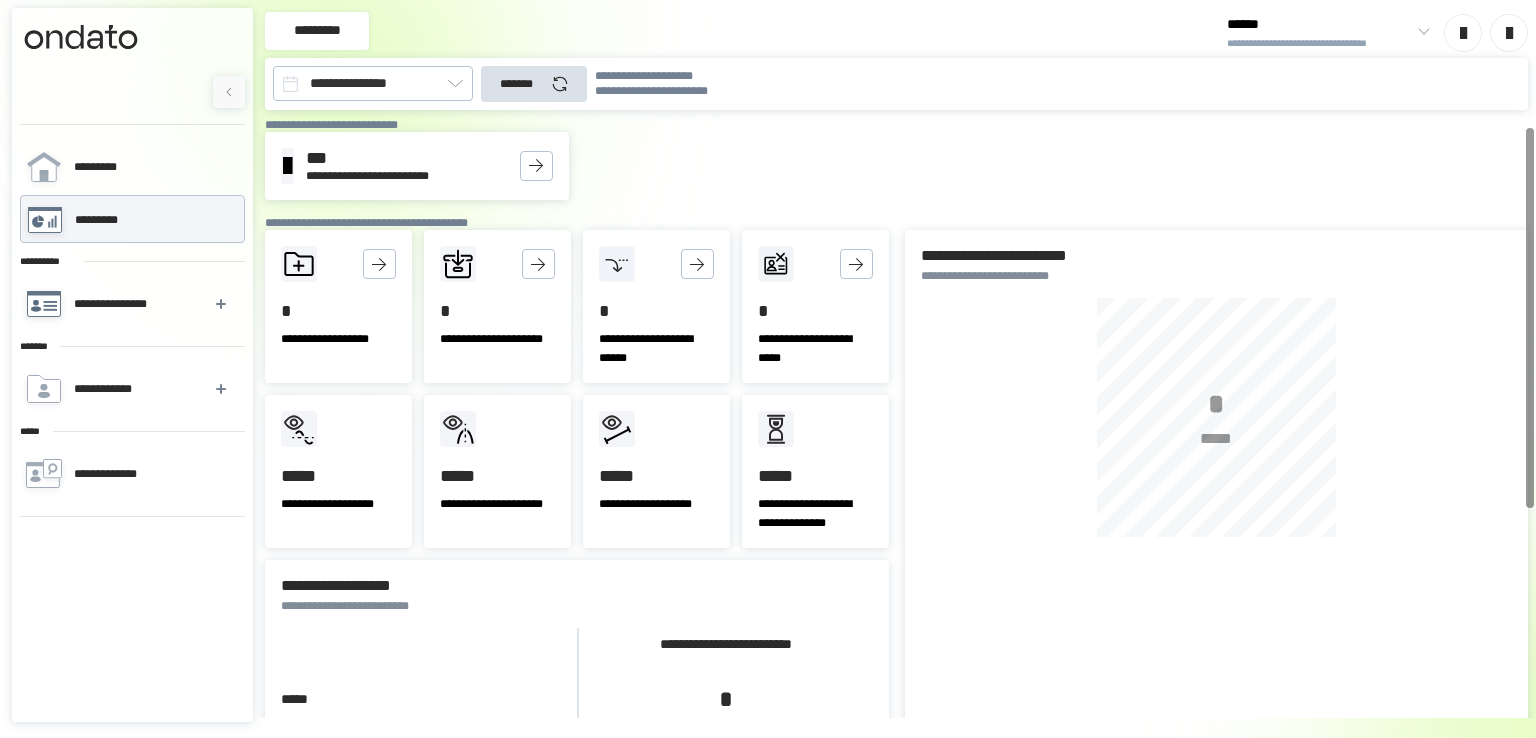 click on "**********" at bounding box center [114, 304] 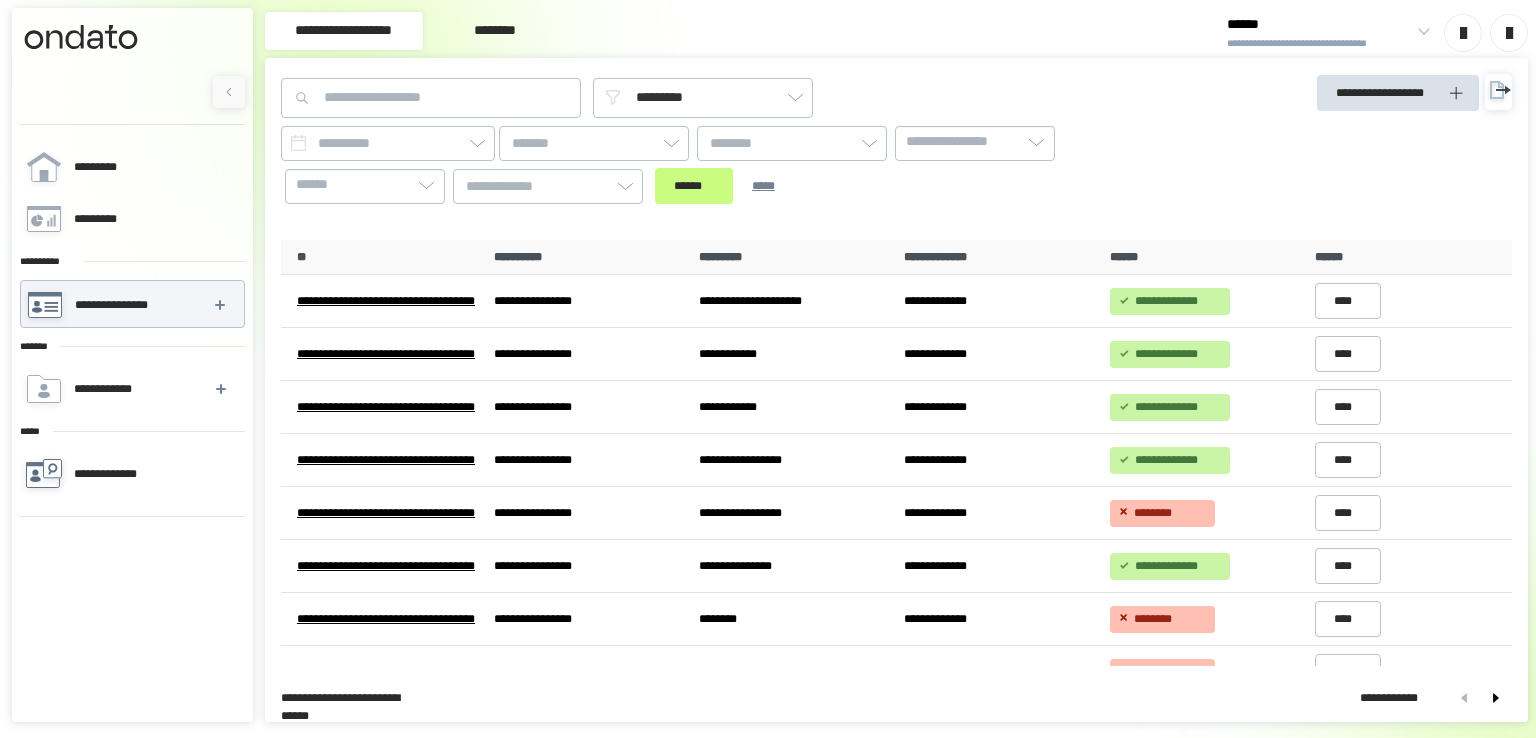 click on "**********" at bounding box center [117, 474] 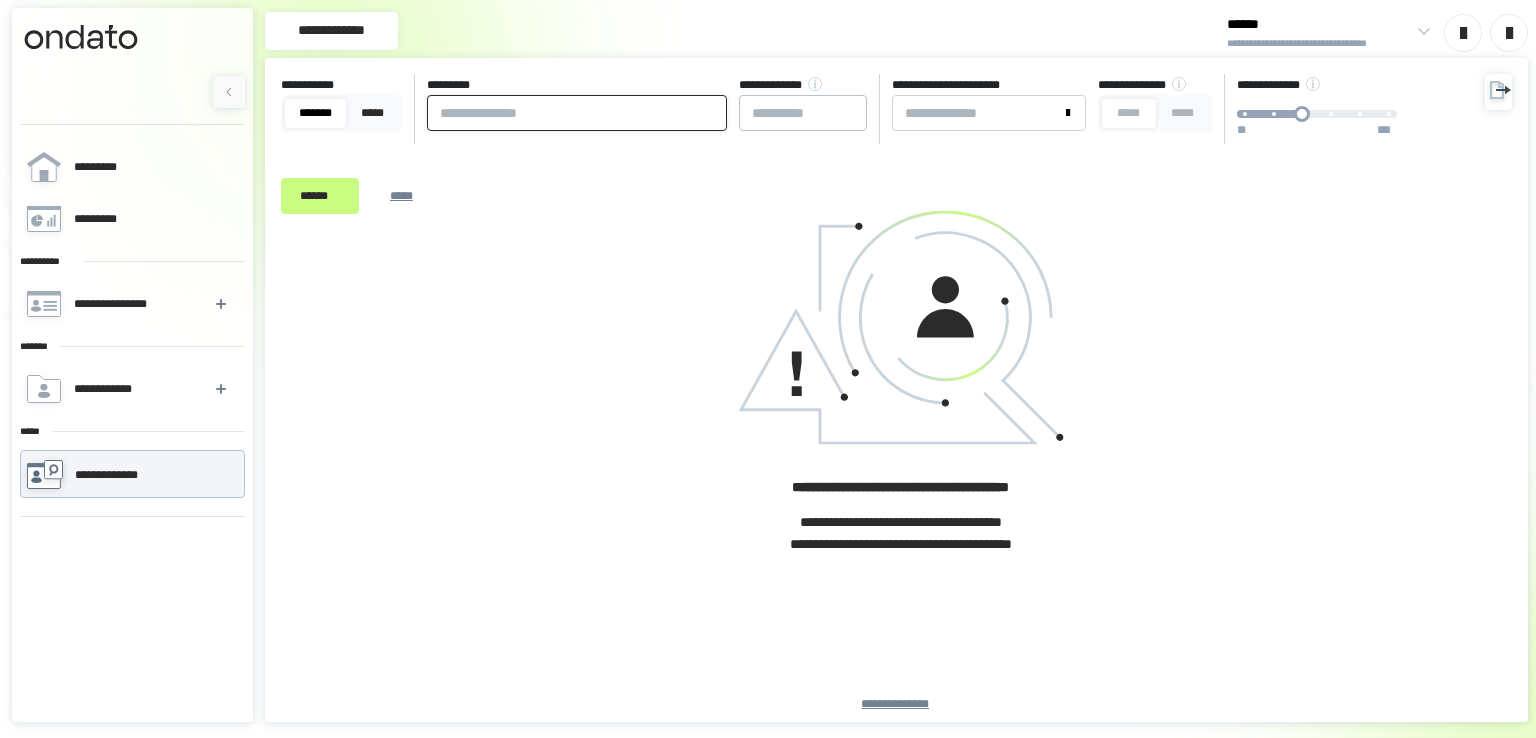 click at bounding box center [577, 113] 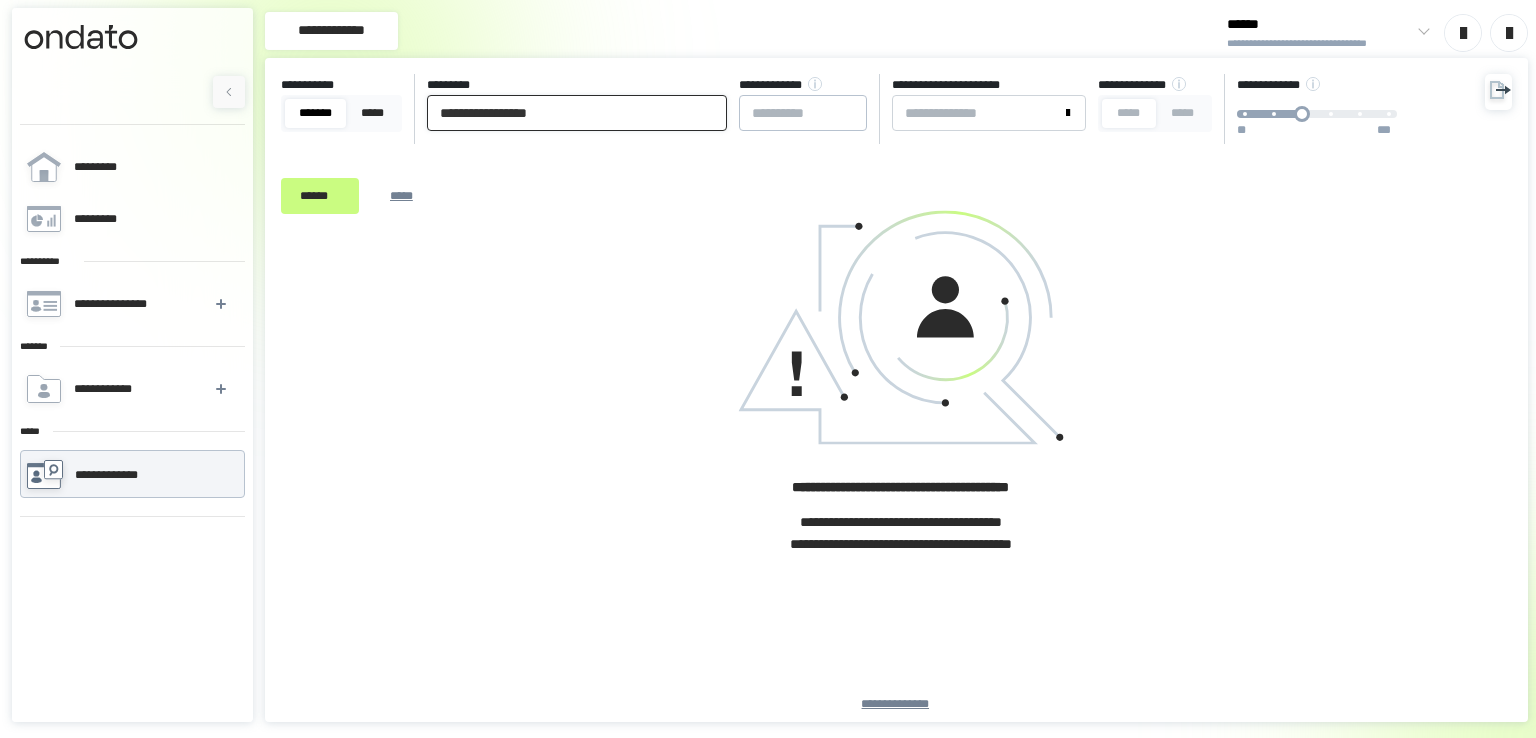 click on "**********" at bounding box center (577, 113) 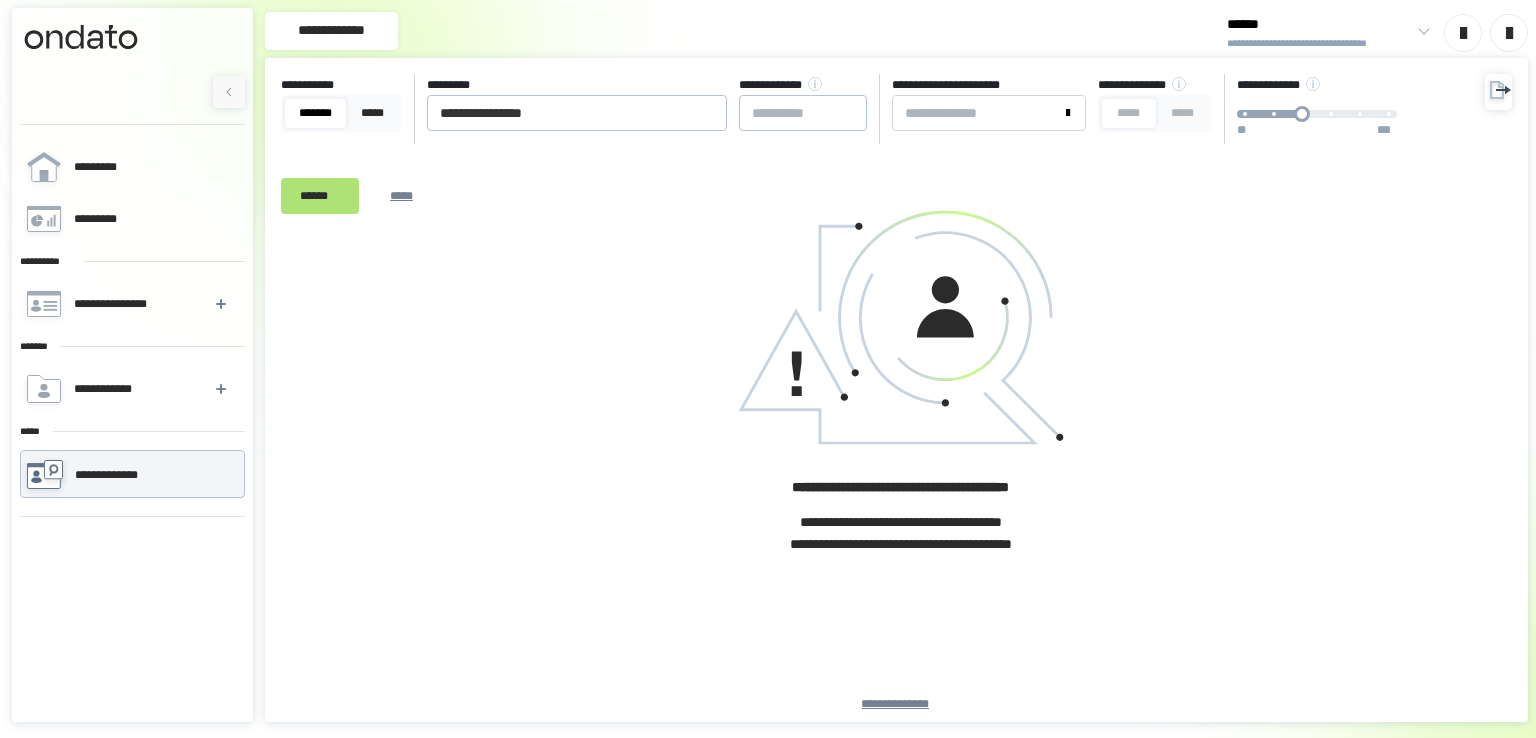 click on "******" at bounding box center (320, 195) 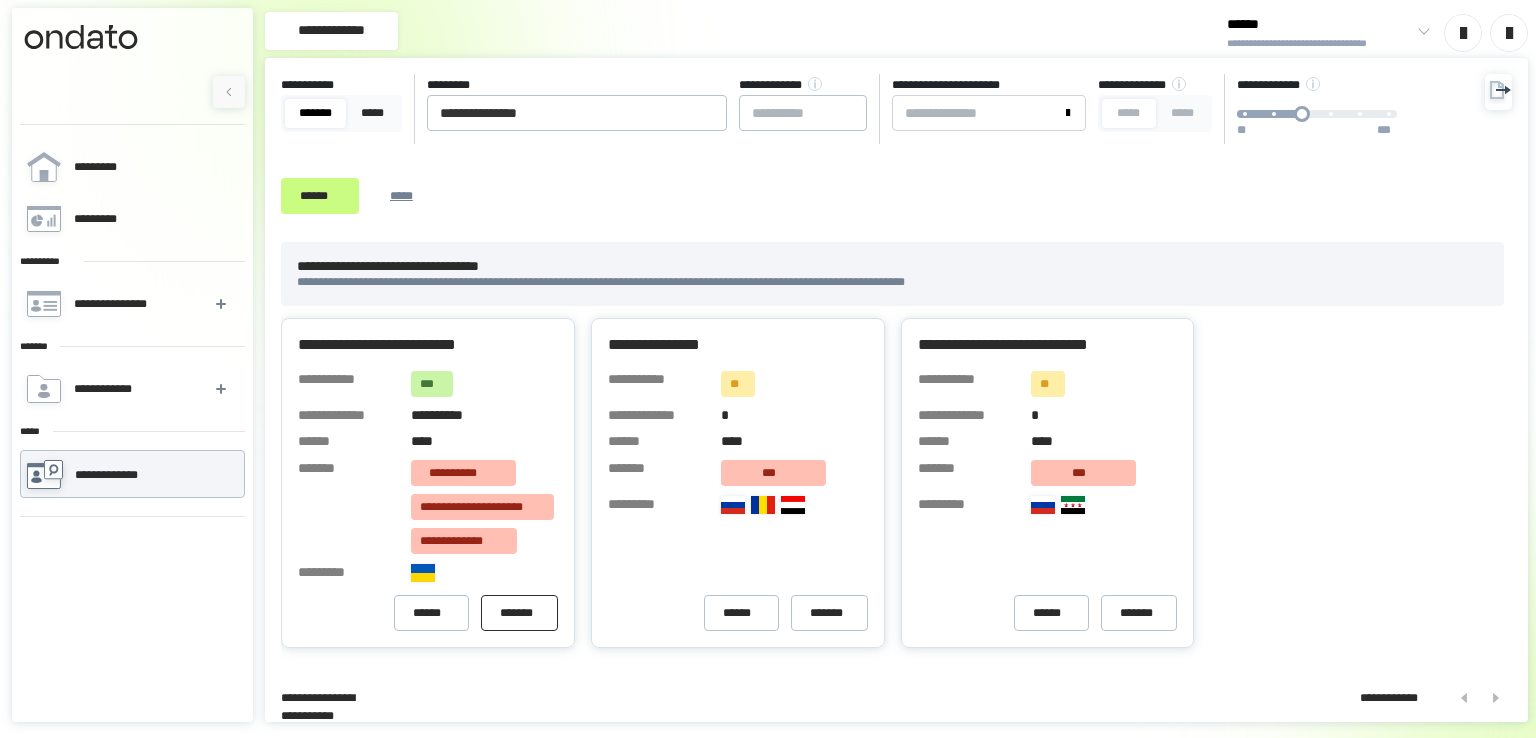 click on "*******" at bounding box center [519, 613] 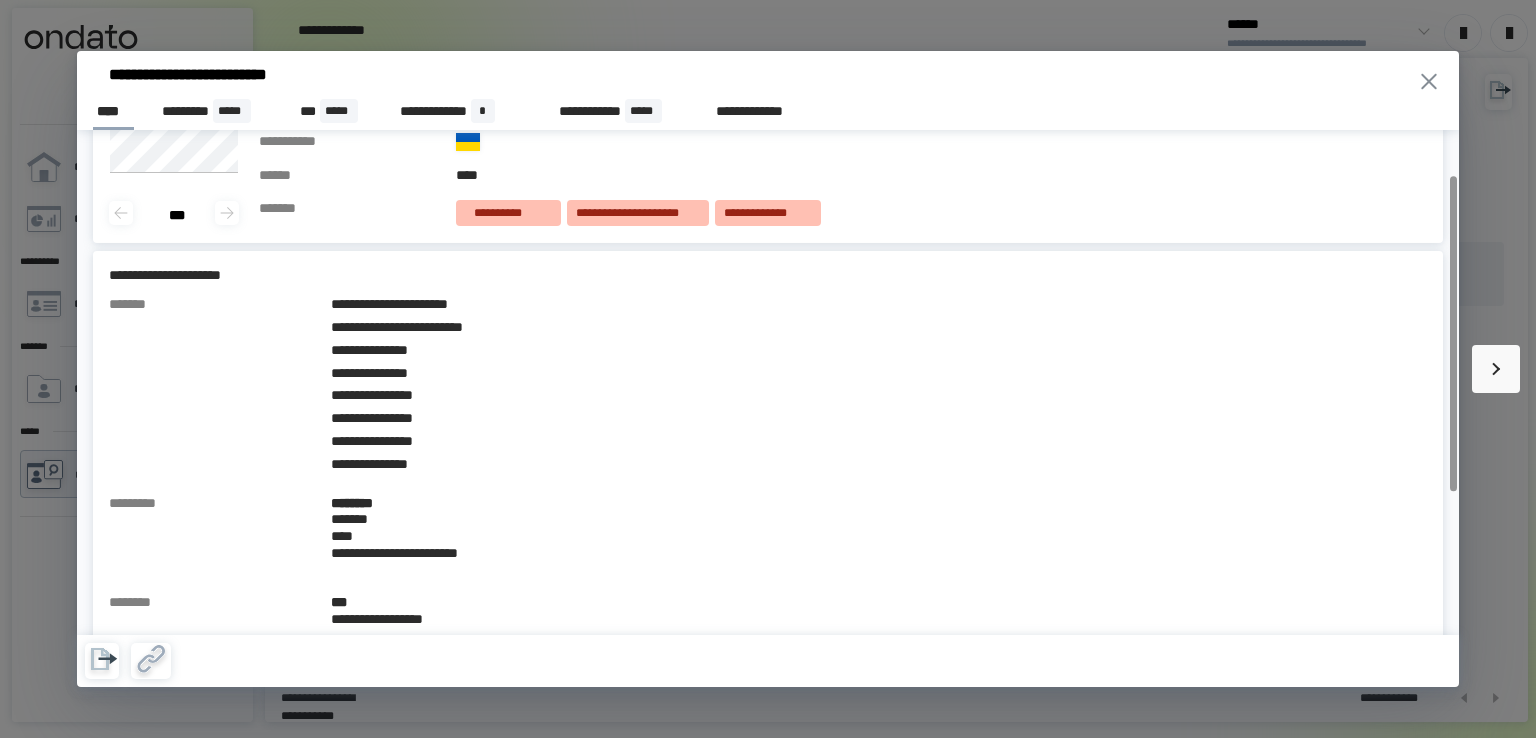 scroll, scrollTop: 0, scrollLeft: 0, axis: both 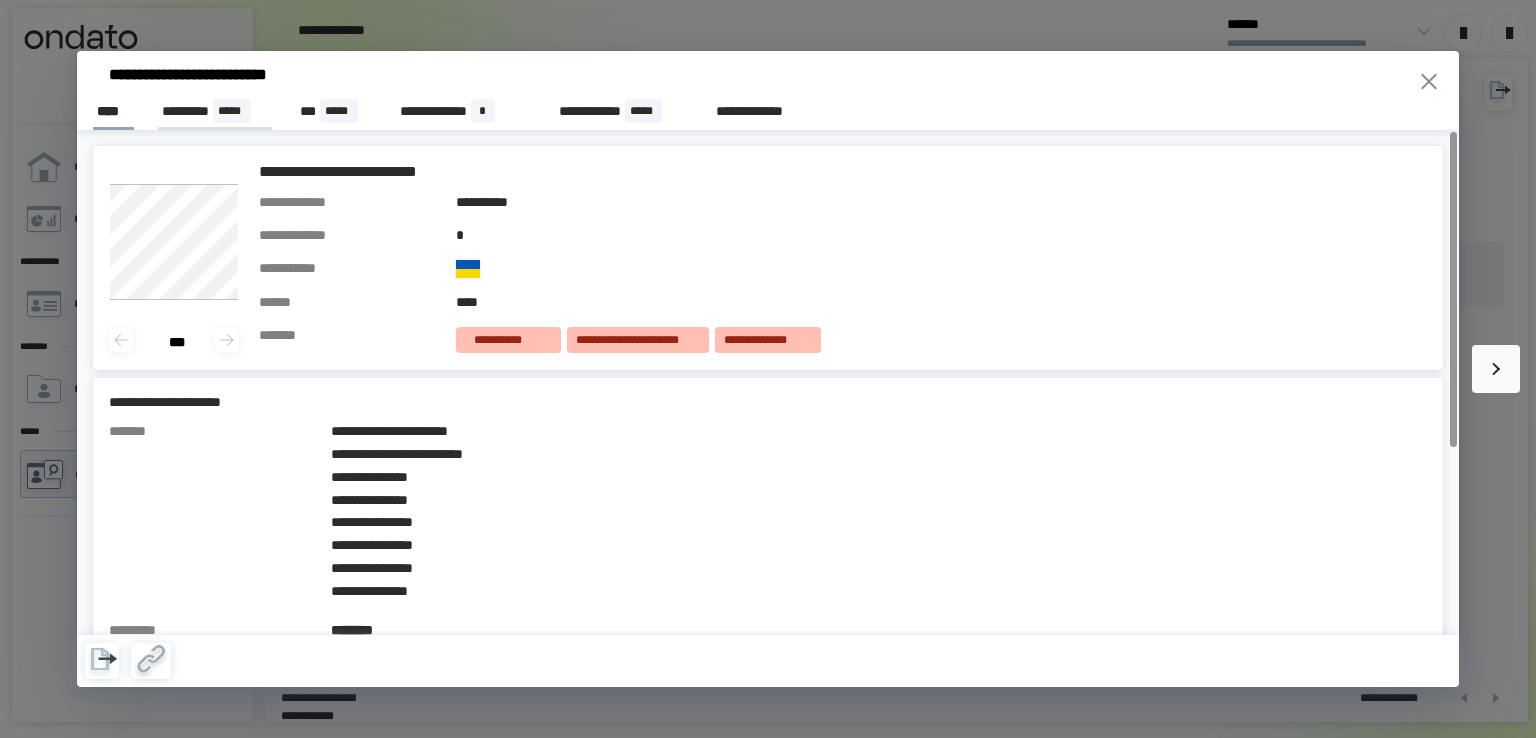 click on "********* *****" at bounding box center (215, 111) 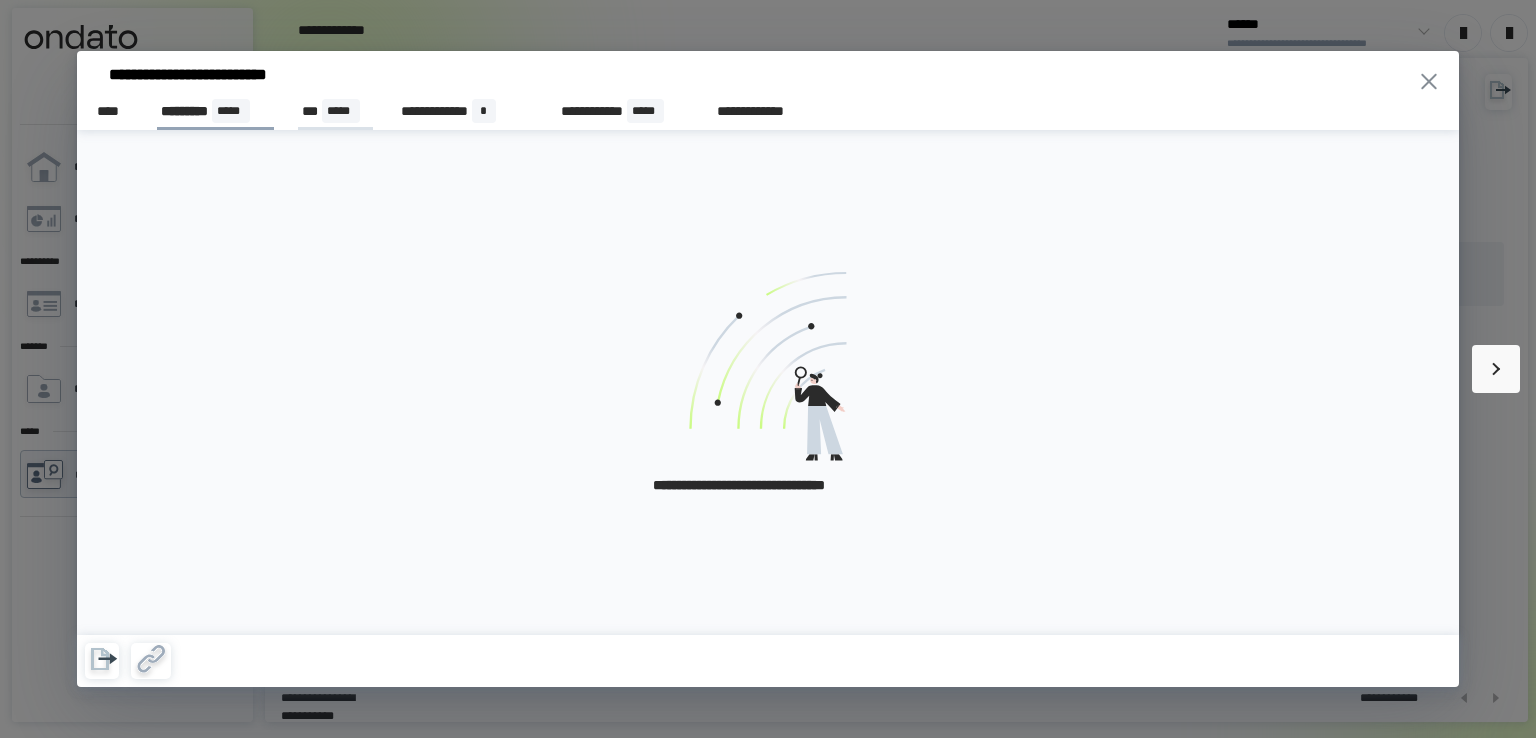 click on "*****" at bounding box center (340, 111) 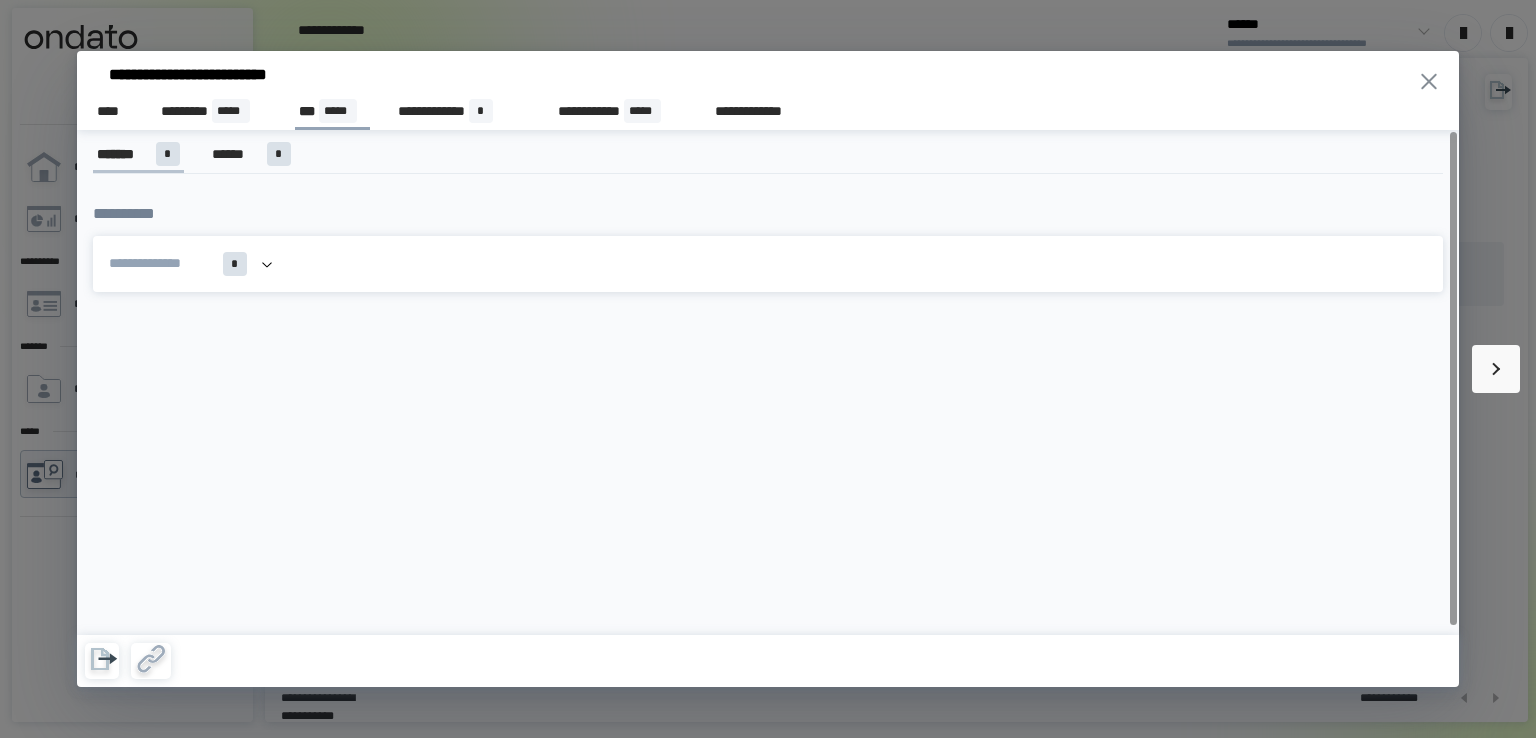 click on "**********" at bounding box center [768, 264] 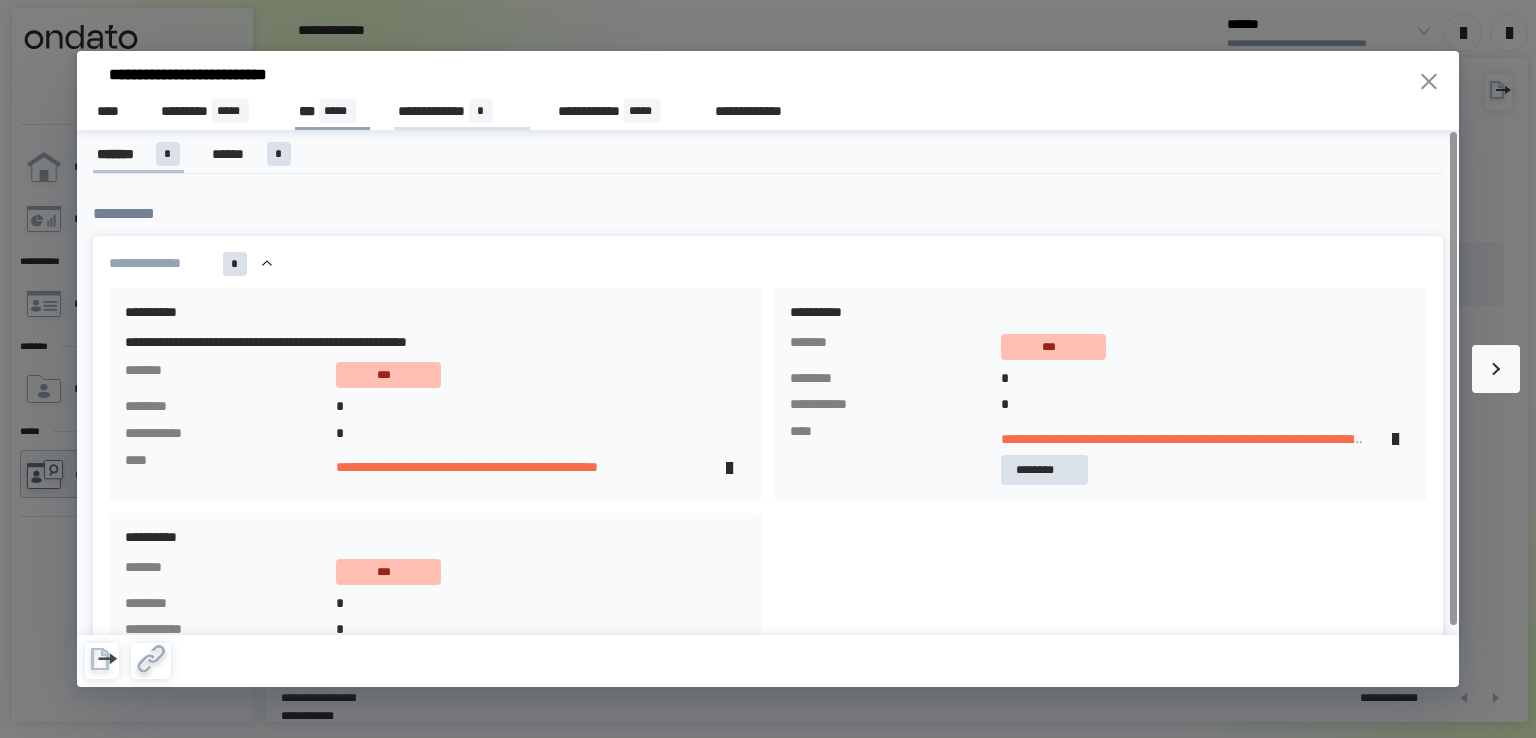 click on "**********" at bounding box center (461, 111) 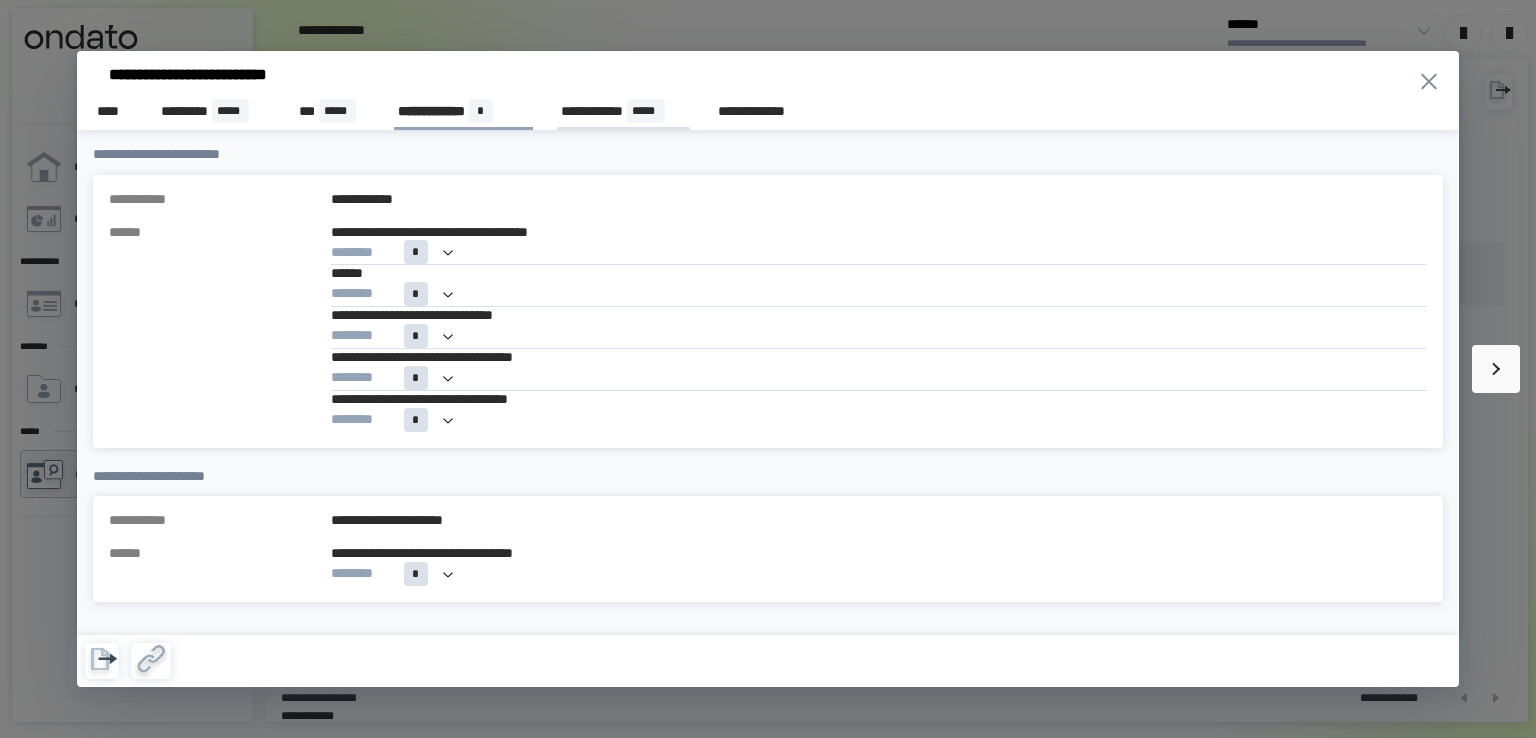 click on "**********" at bounding box center (623, 111) 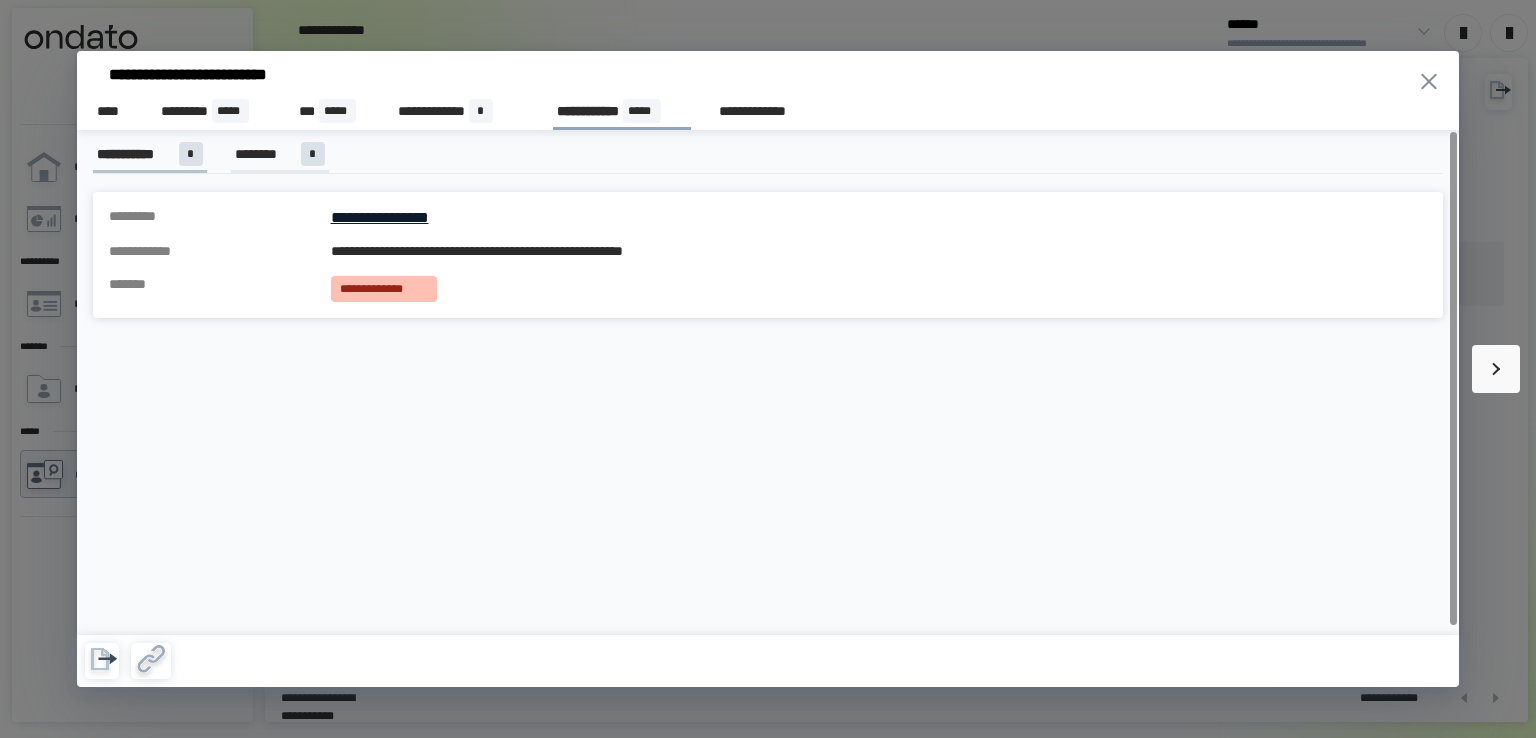 click on "********" at bounding box center (264, 154) 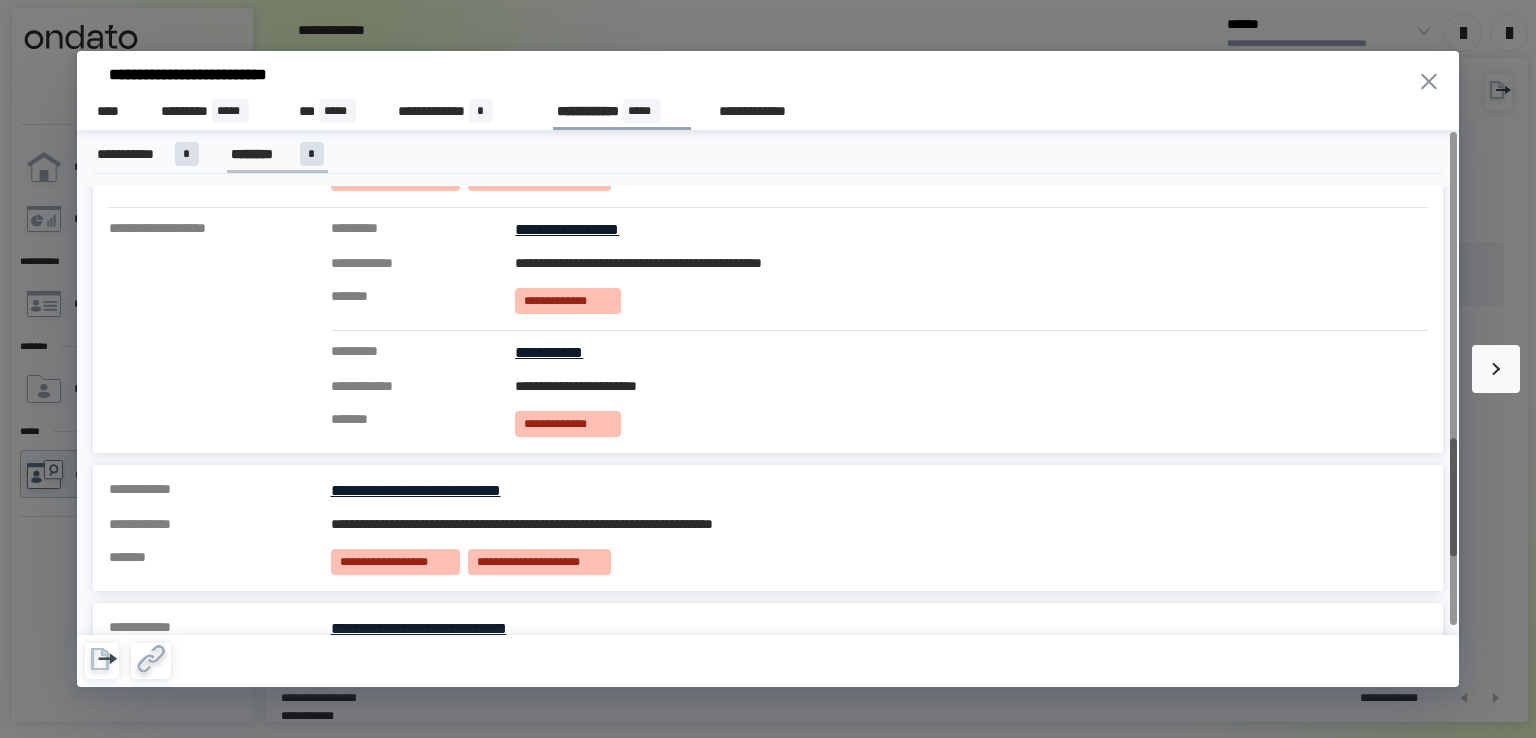 scroll, scrollTop: 776, scrollLeft: 0, axis: vertical 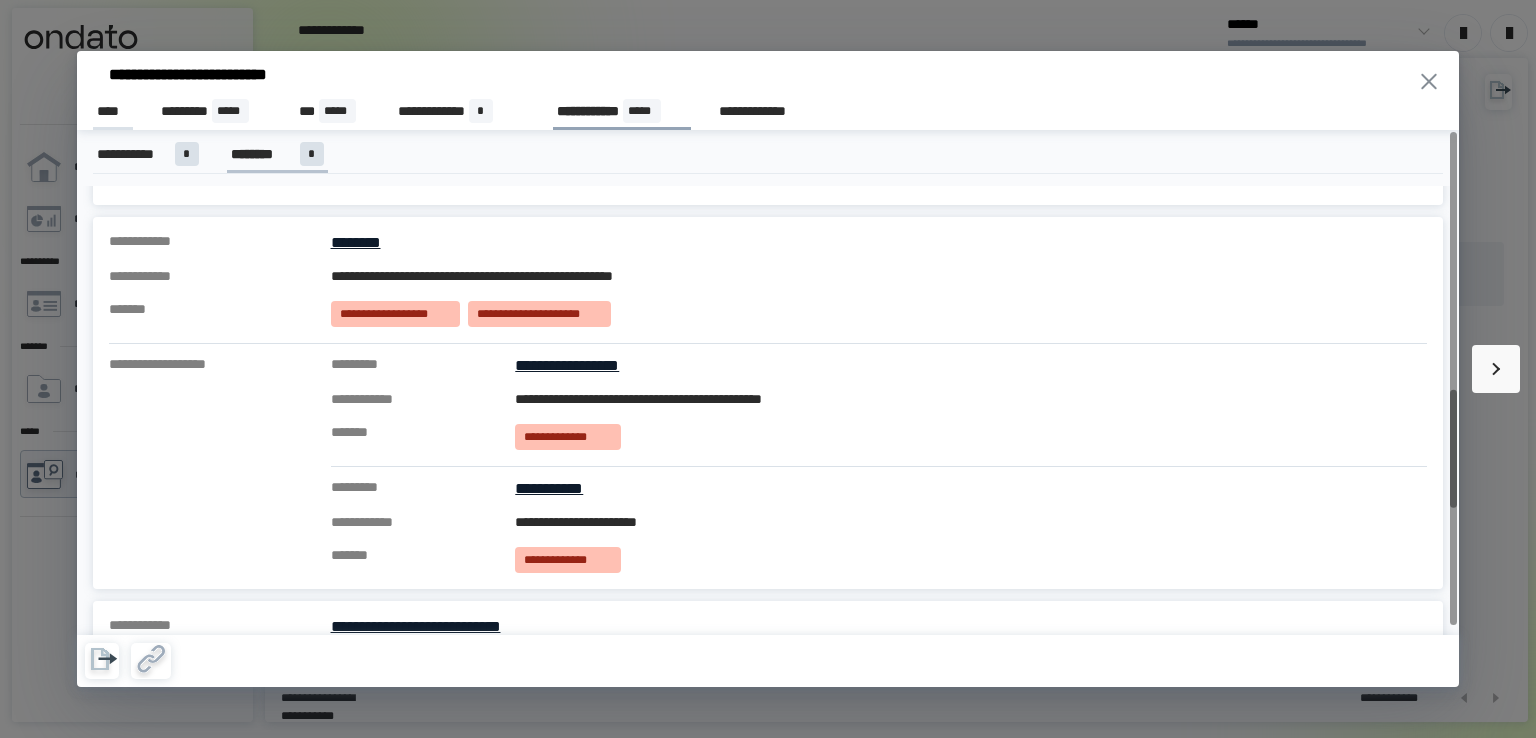 click on "****" at bounding box center [113, 111] 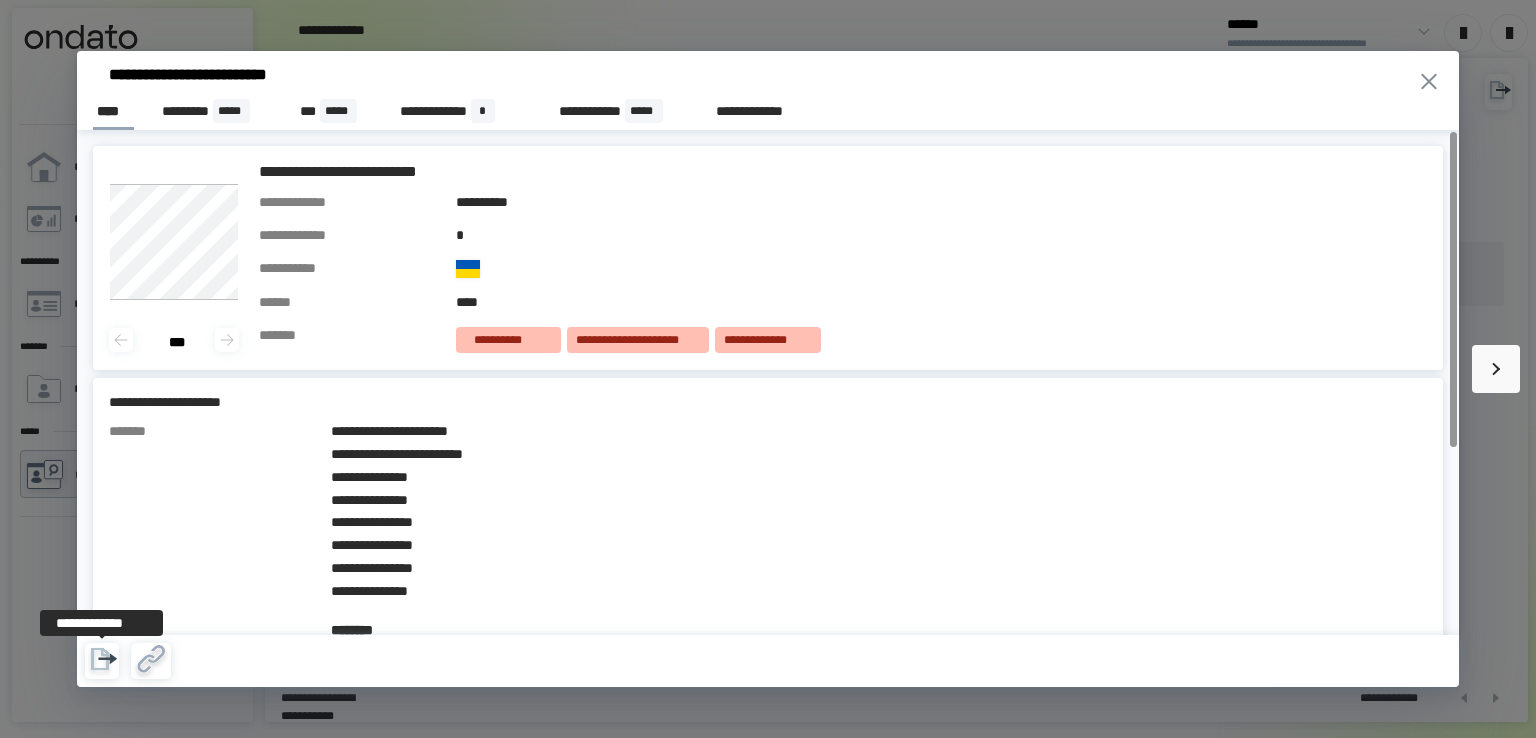click 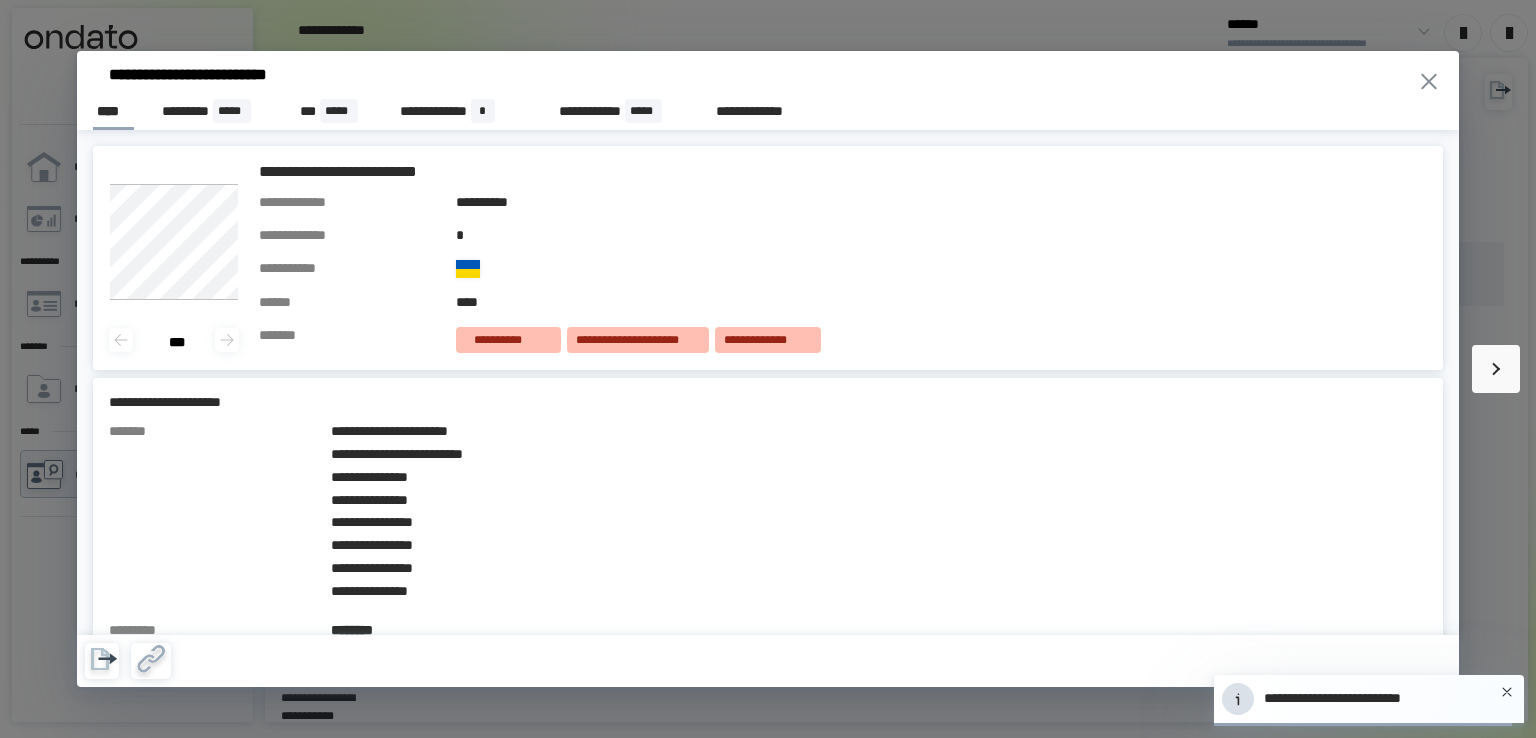 click 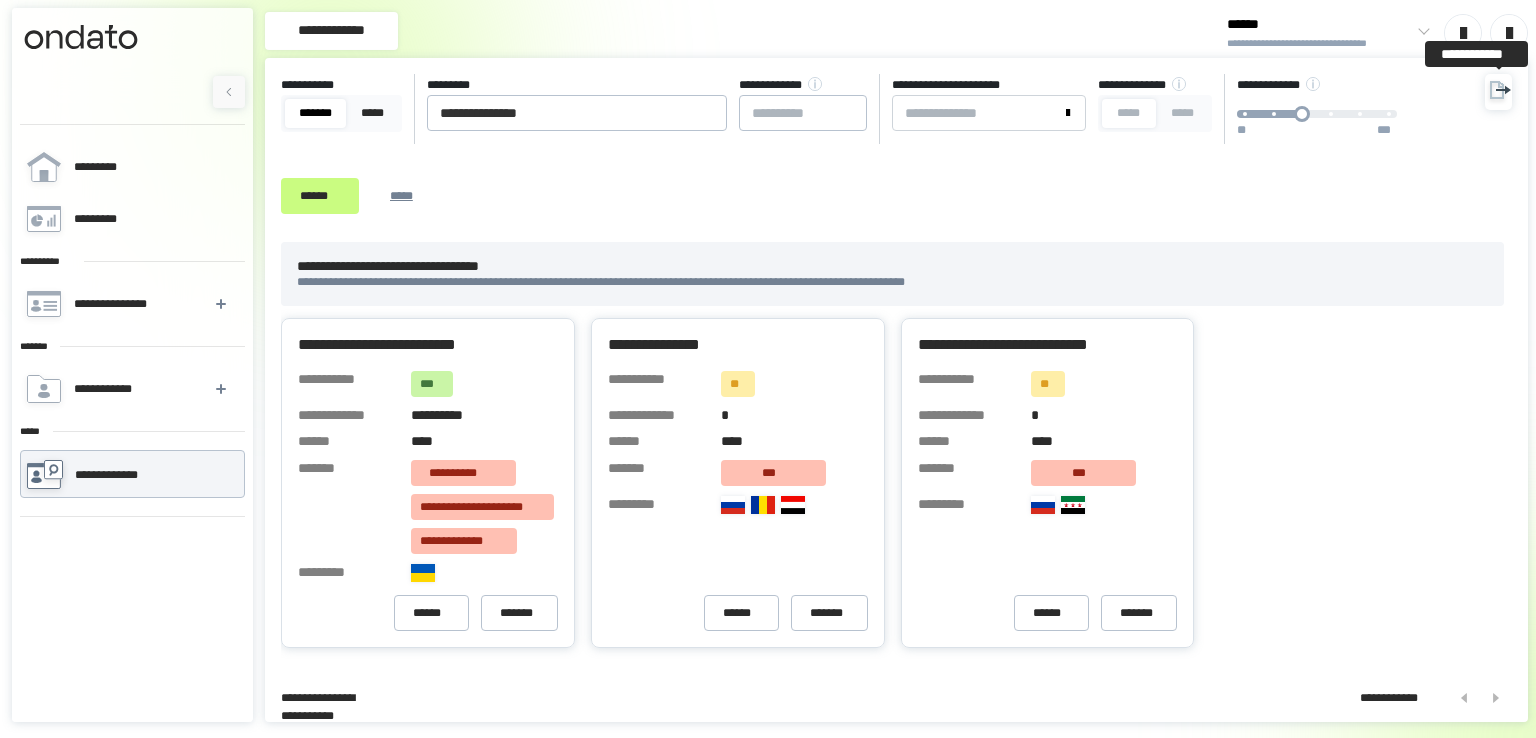 click 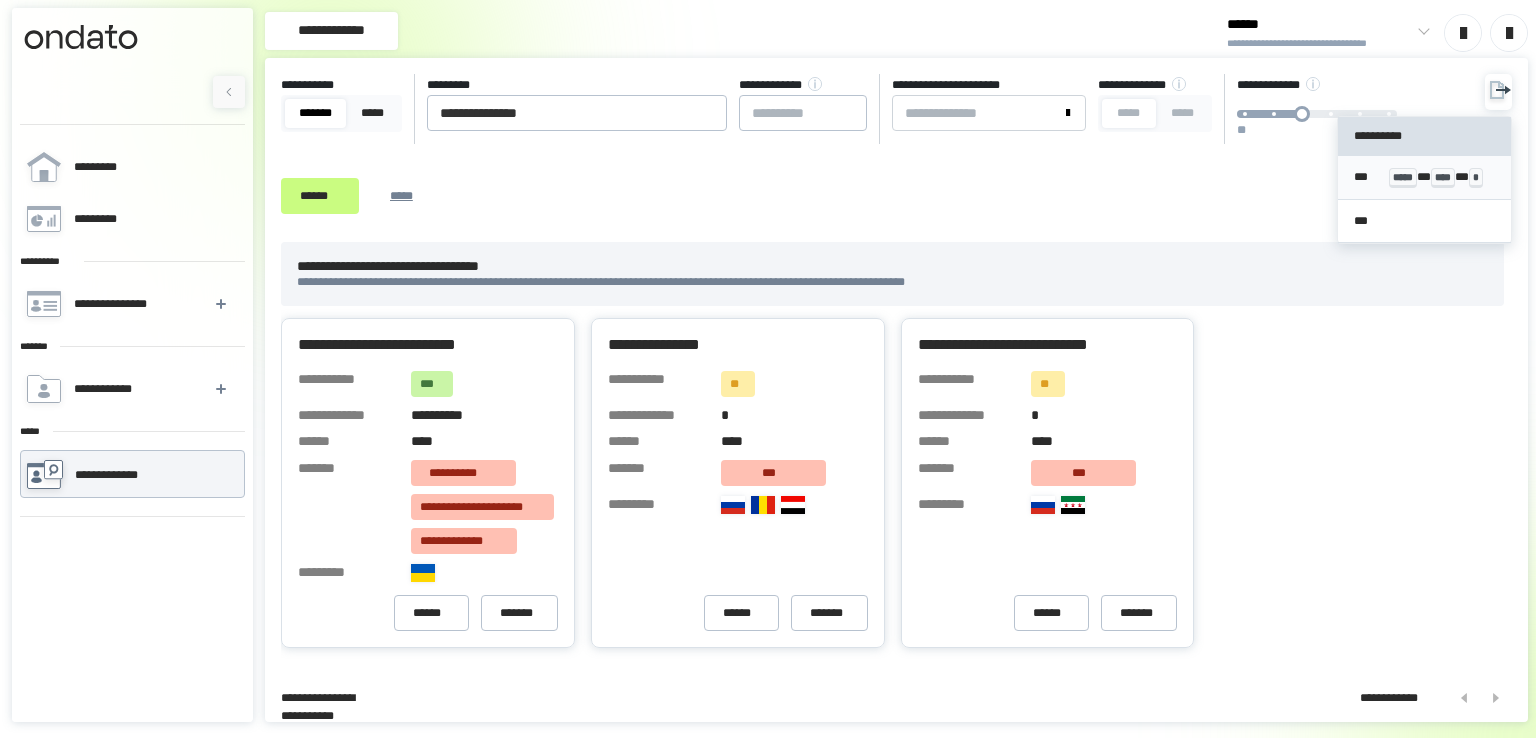 click on "*** ***** * **** *   *" at bounding box center [1425, 177] 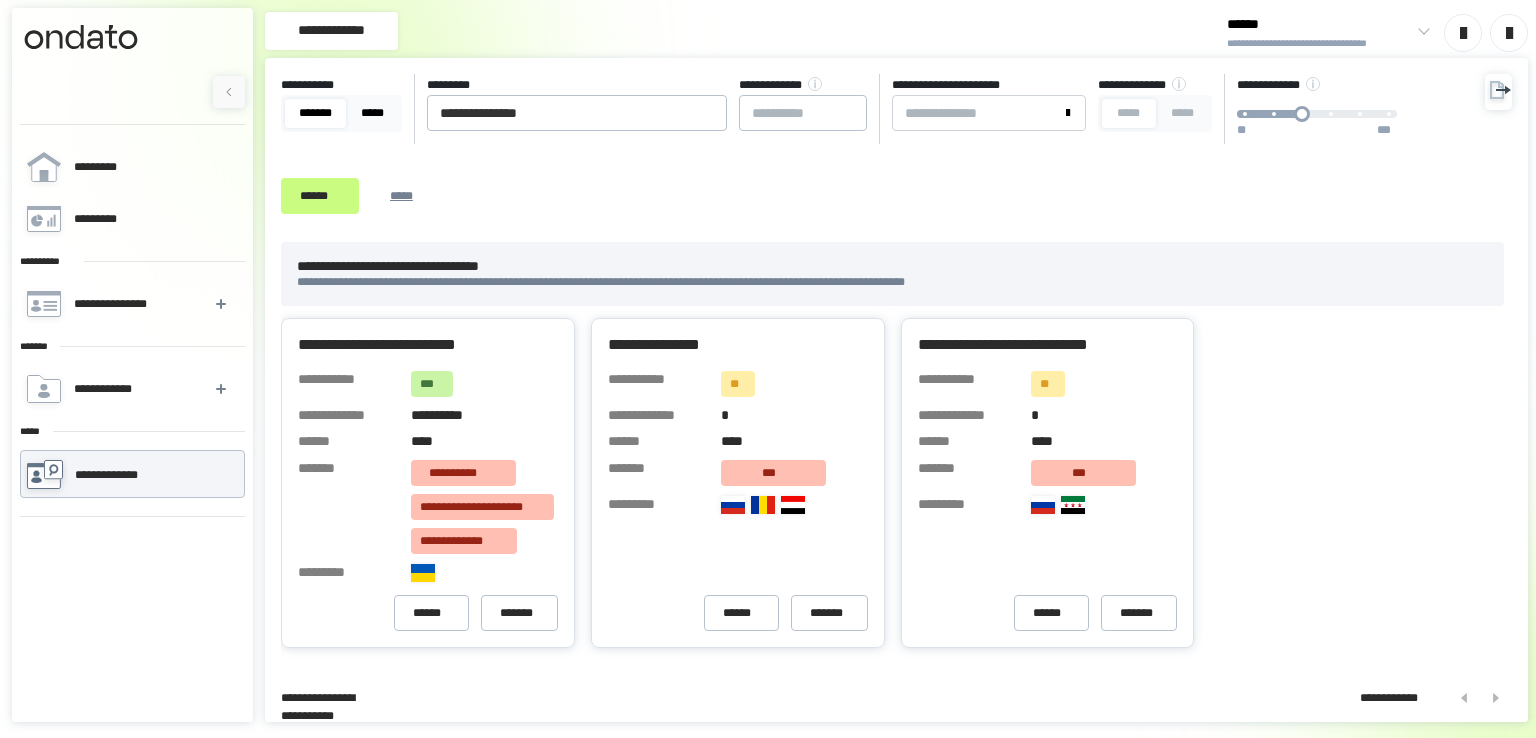 click on "*****" at bounding box center (372, 113) 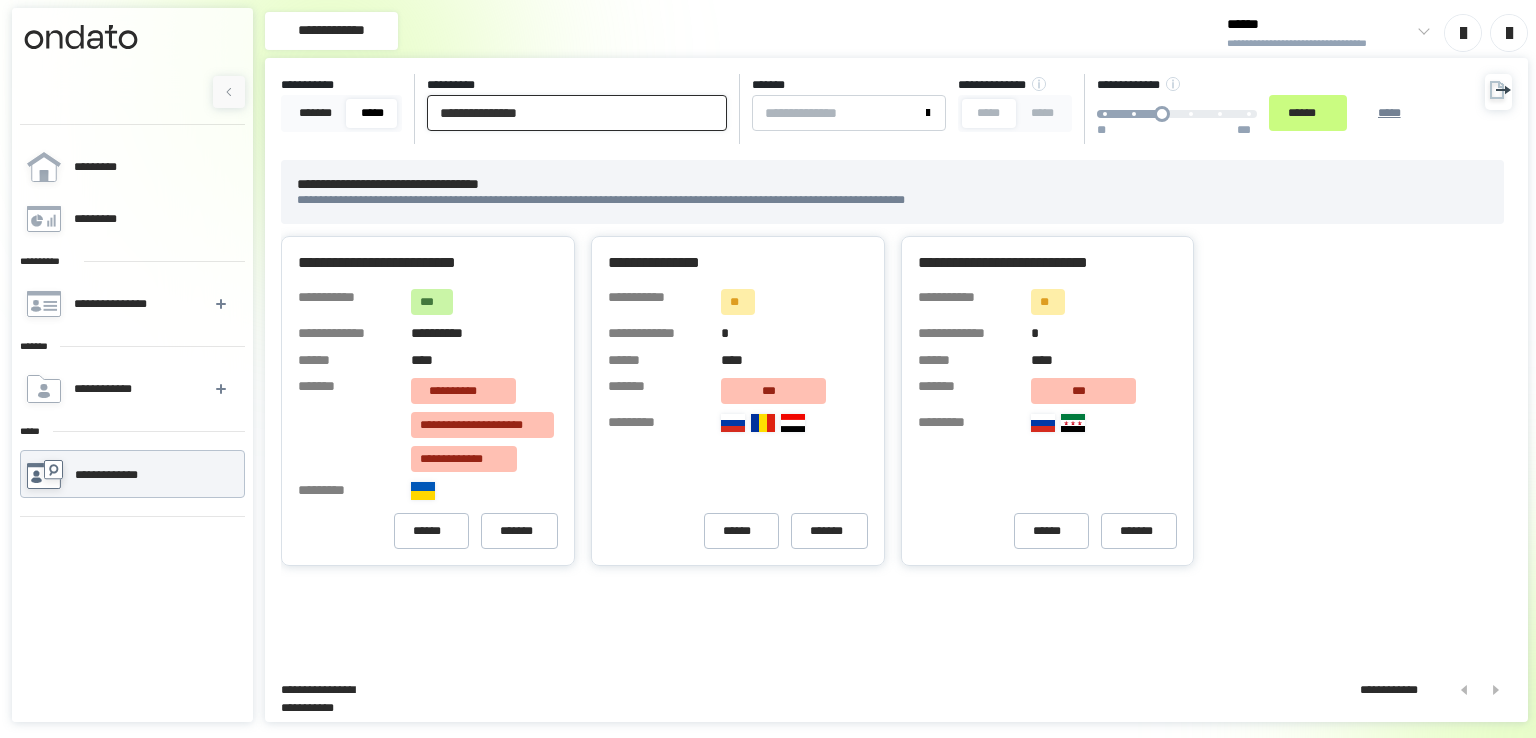 drag, startPoint x: 622, startPoint y: 116, endPoint x: 291, endPoint y: 132, distance: 331.38647 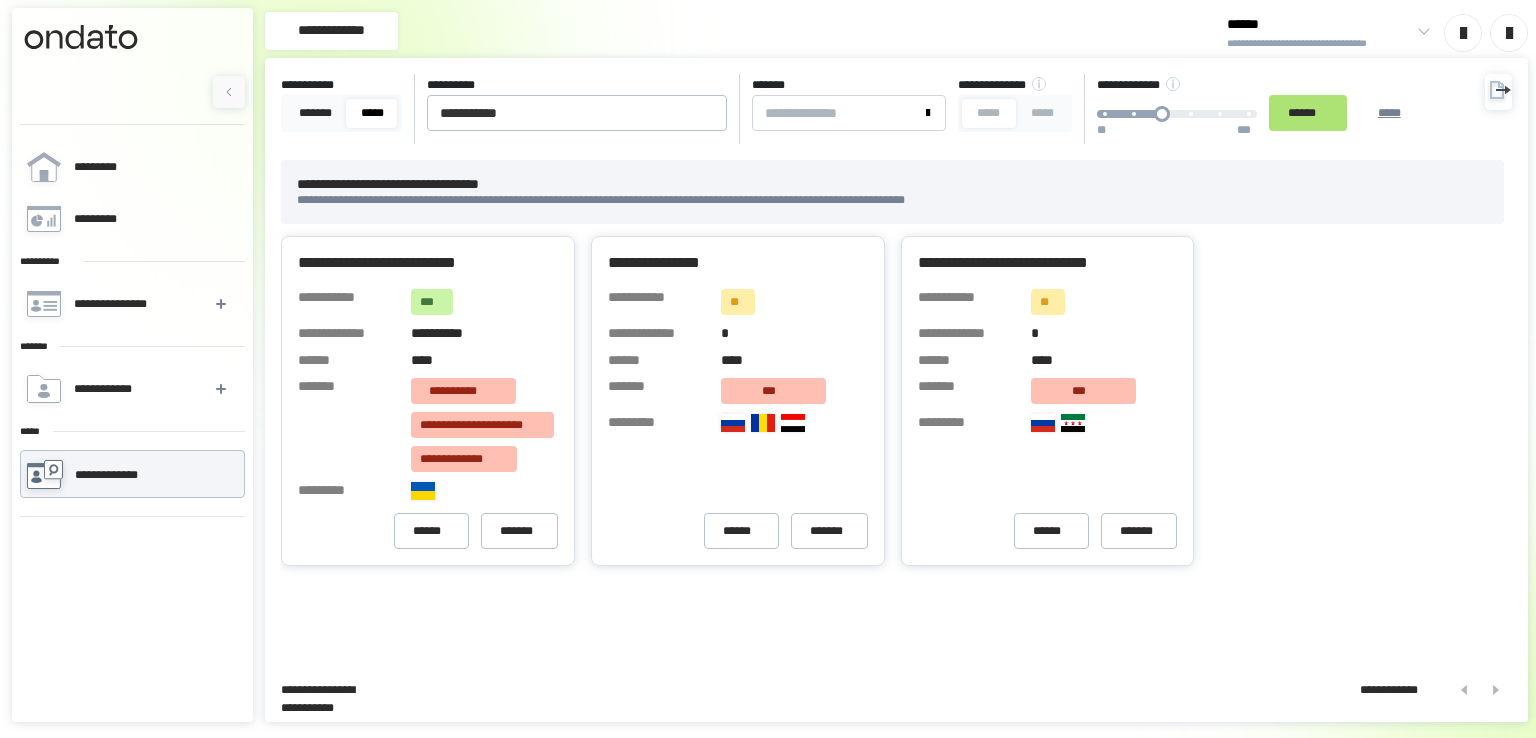 click on "******" at bounding box center [1308, 113] 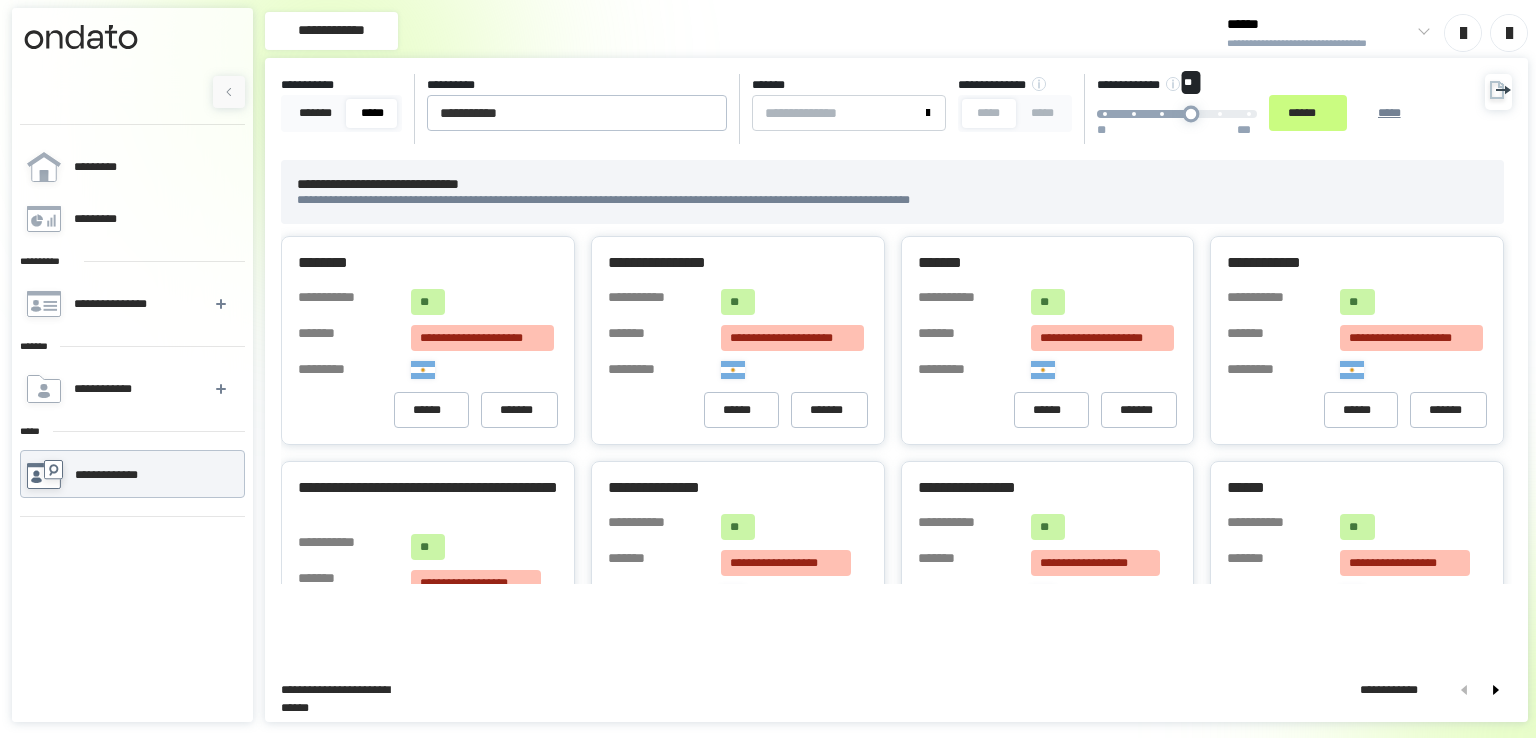 drag, startPoint x: 1216, startPoint y: 114, endPoint x: 1243, endPoint y: 119, distance: 27.45906 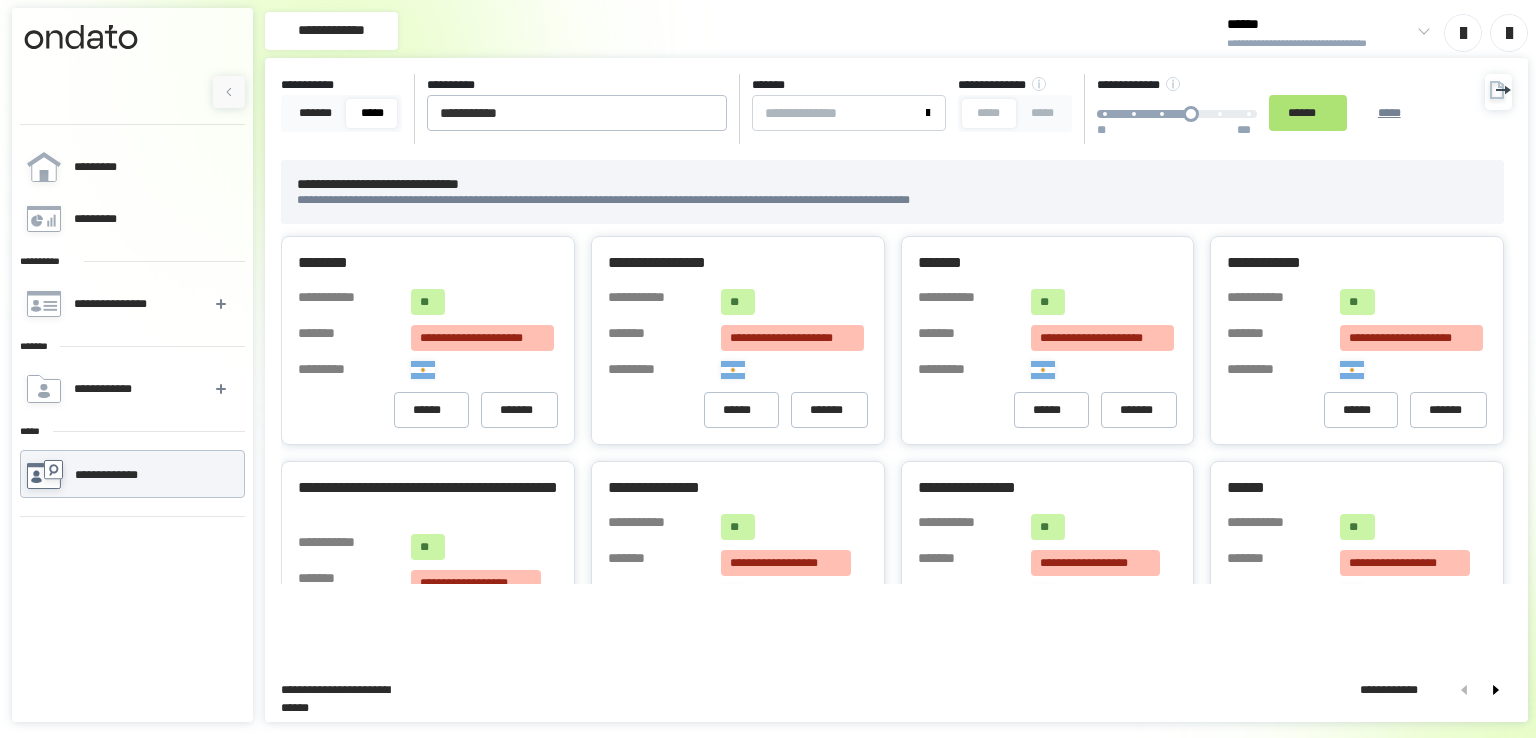 click on "******" at bounding box center (1308, 113) 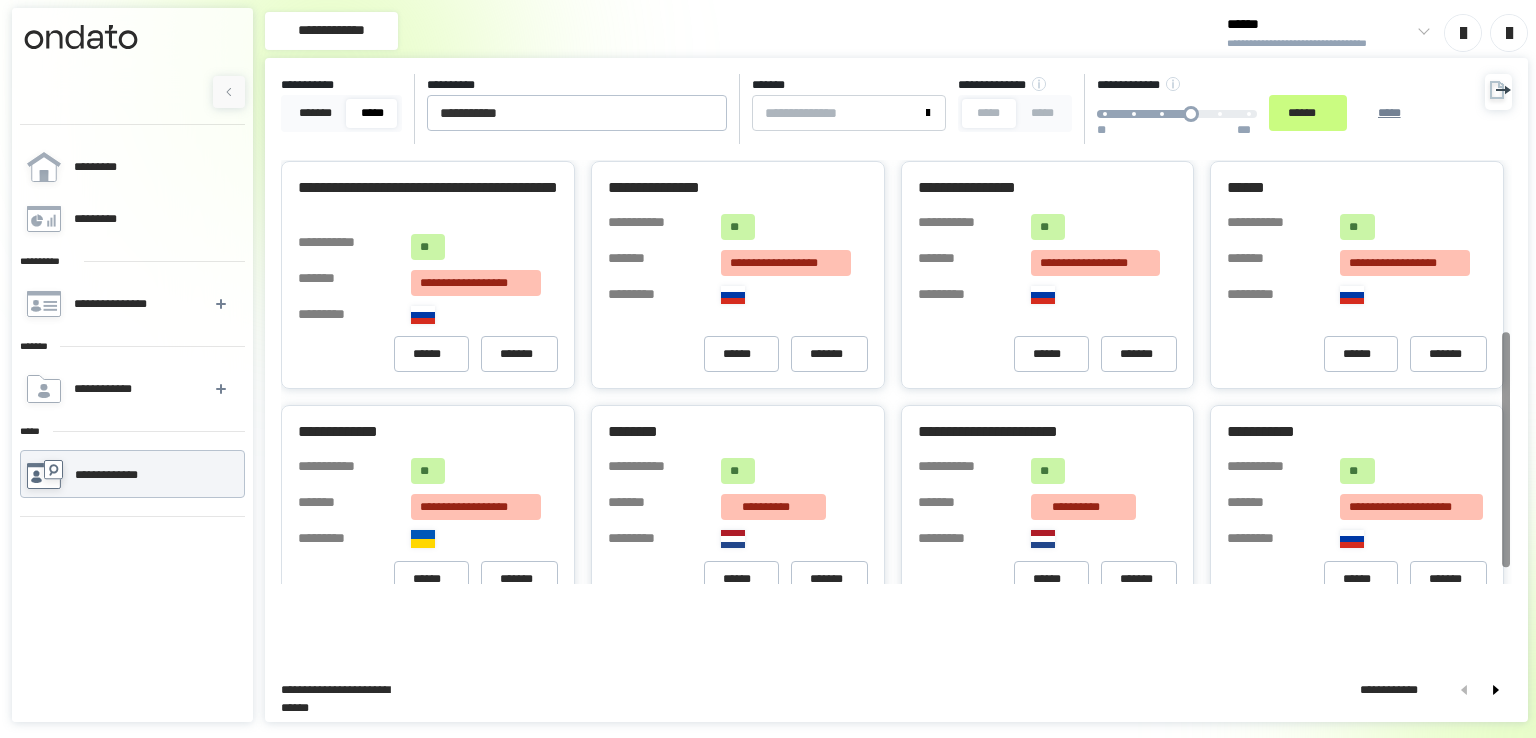 scroll, scrollTop: 335, scrollLeft: 0, axis: vertical 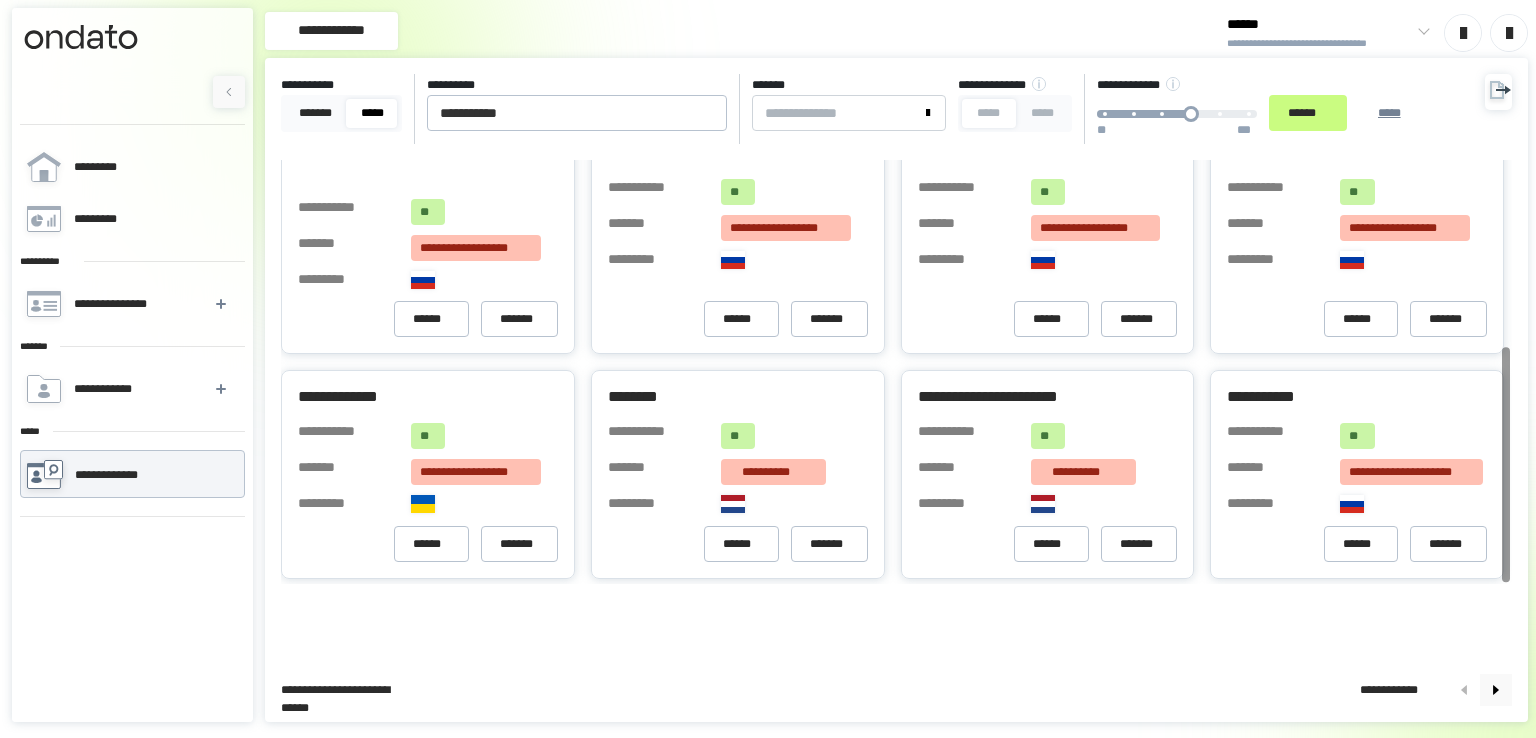 click 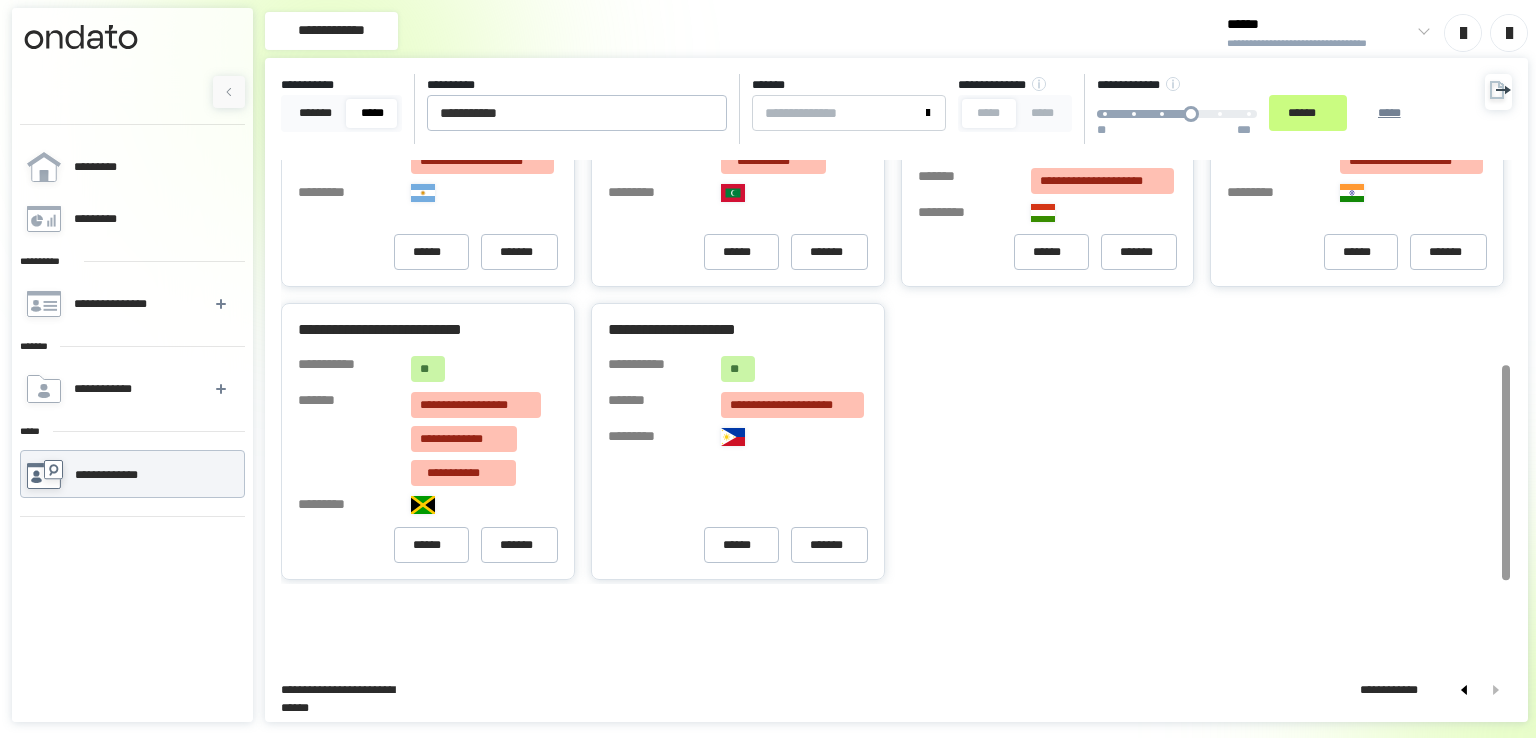scroll, scrollTop: 403, scrollLeft: 0, axis: vertical 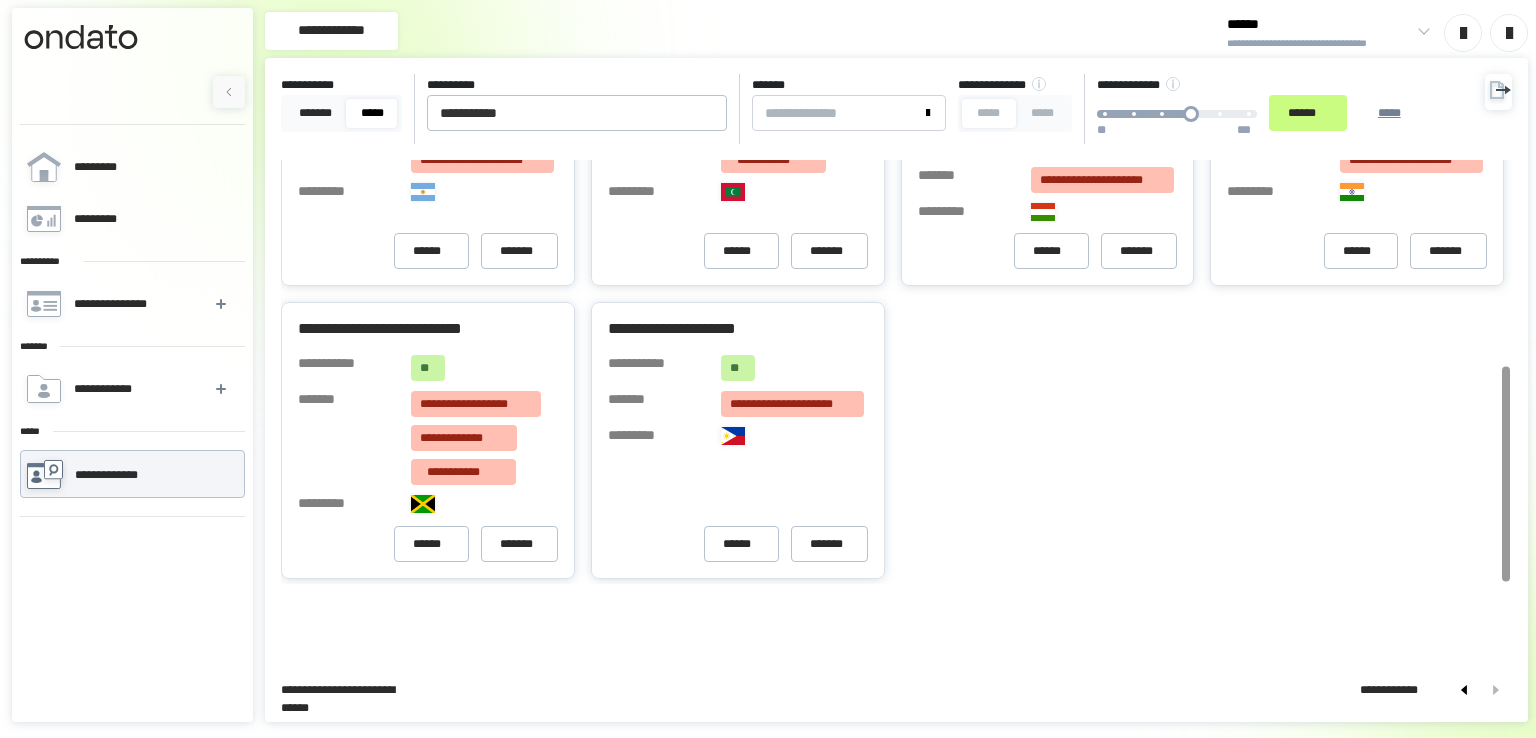 click at bounding box center [1498, 92] 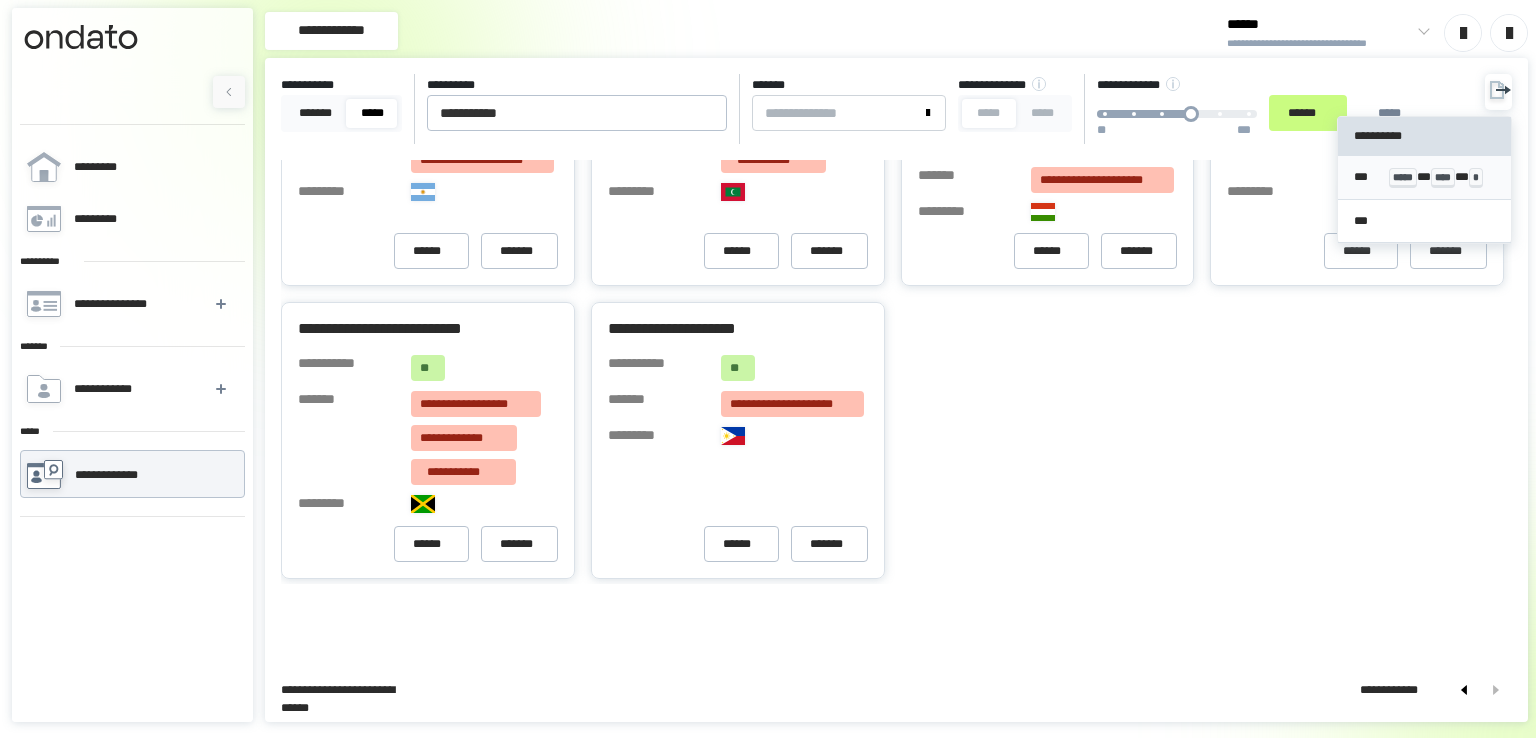 click on "*** ***** * **** *   *" at bounding box center [1425, 177] 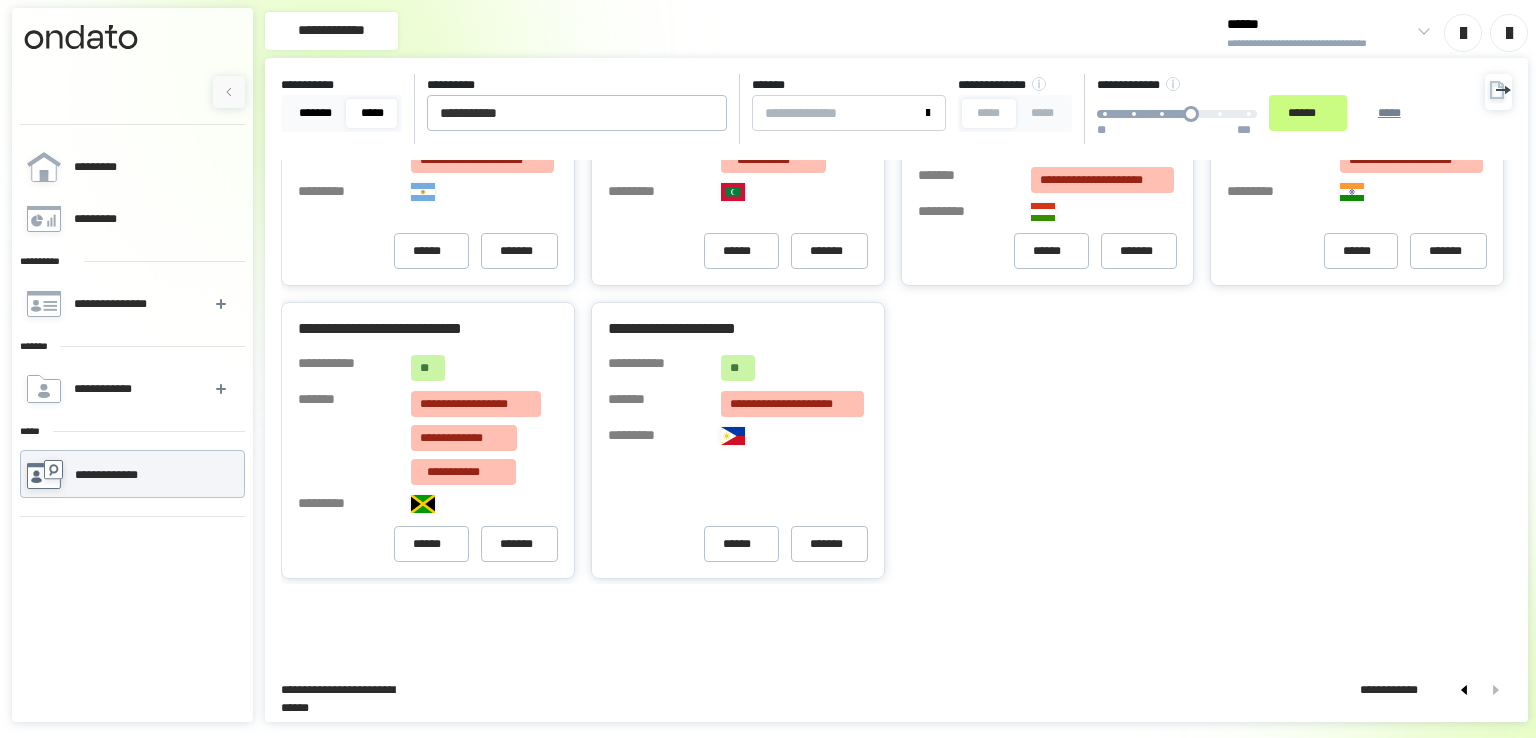 click on "*******" at bounding box center [315, 113] 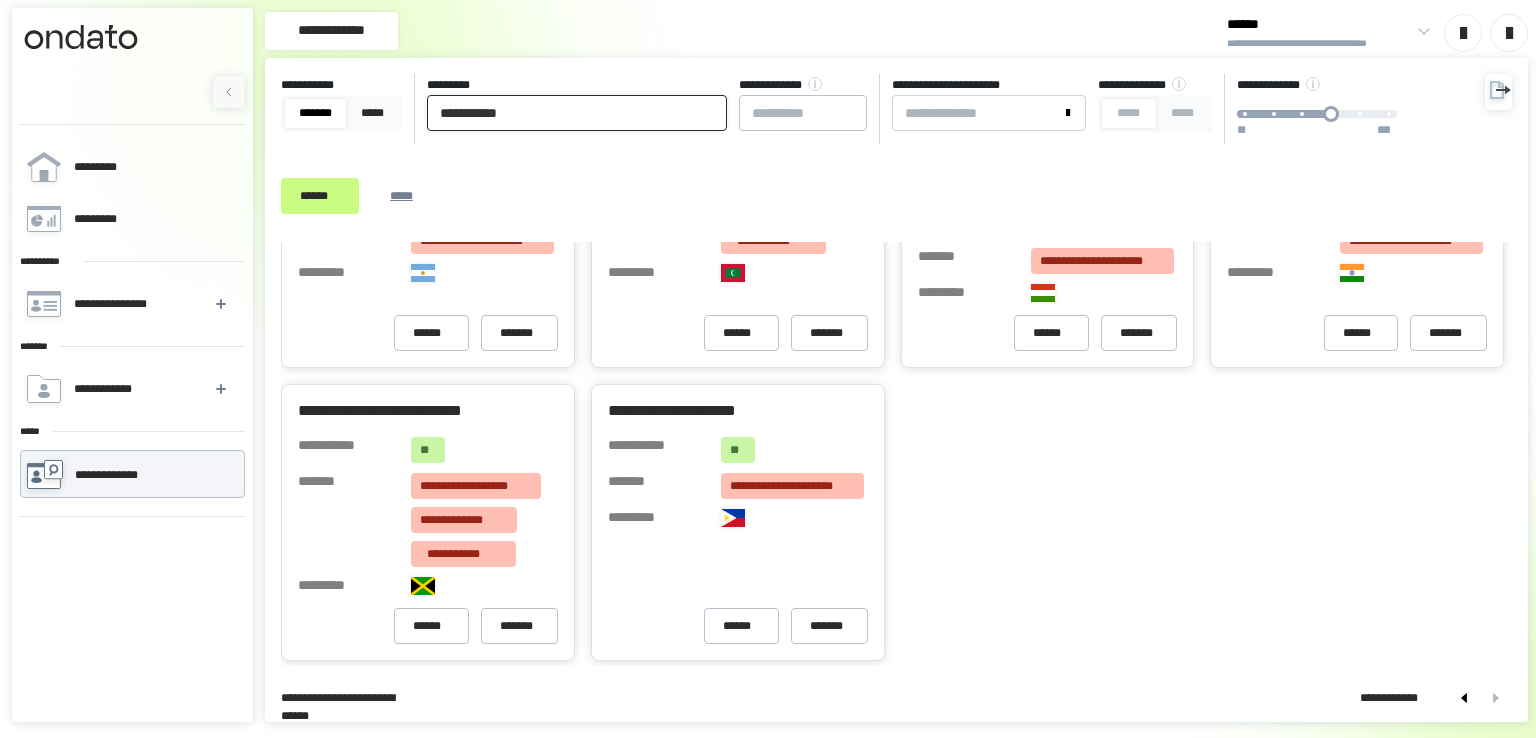 drag, startPoint x: 570, startPoint y: 121, endPoint x: 256, endPoint y: 88, distance: 315.7293 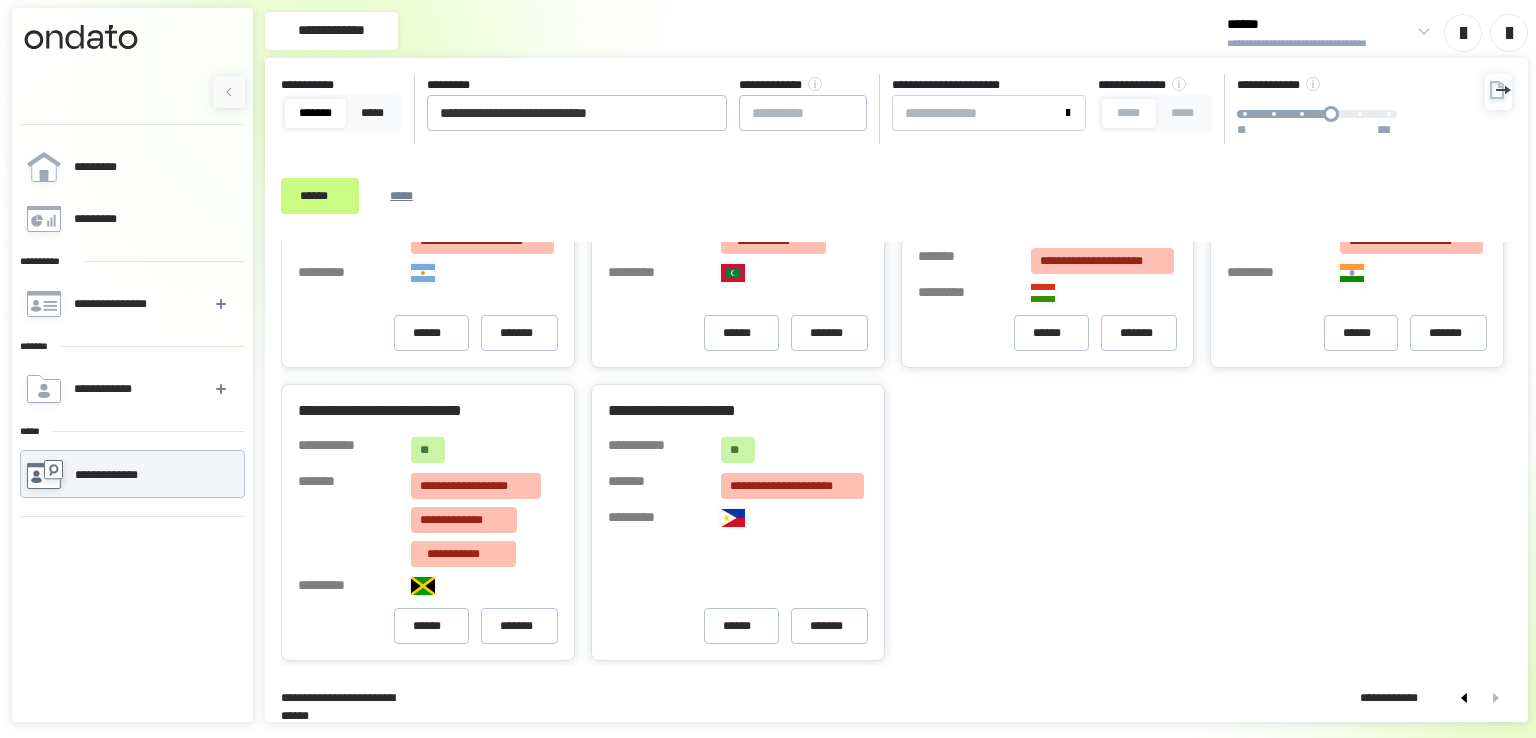 click on "[FIRST] [LAST] [NUMBER] [STREET] [CITY] [STATE] [ZIP]" at bounding box center [877, 150] 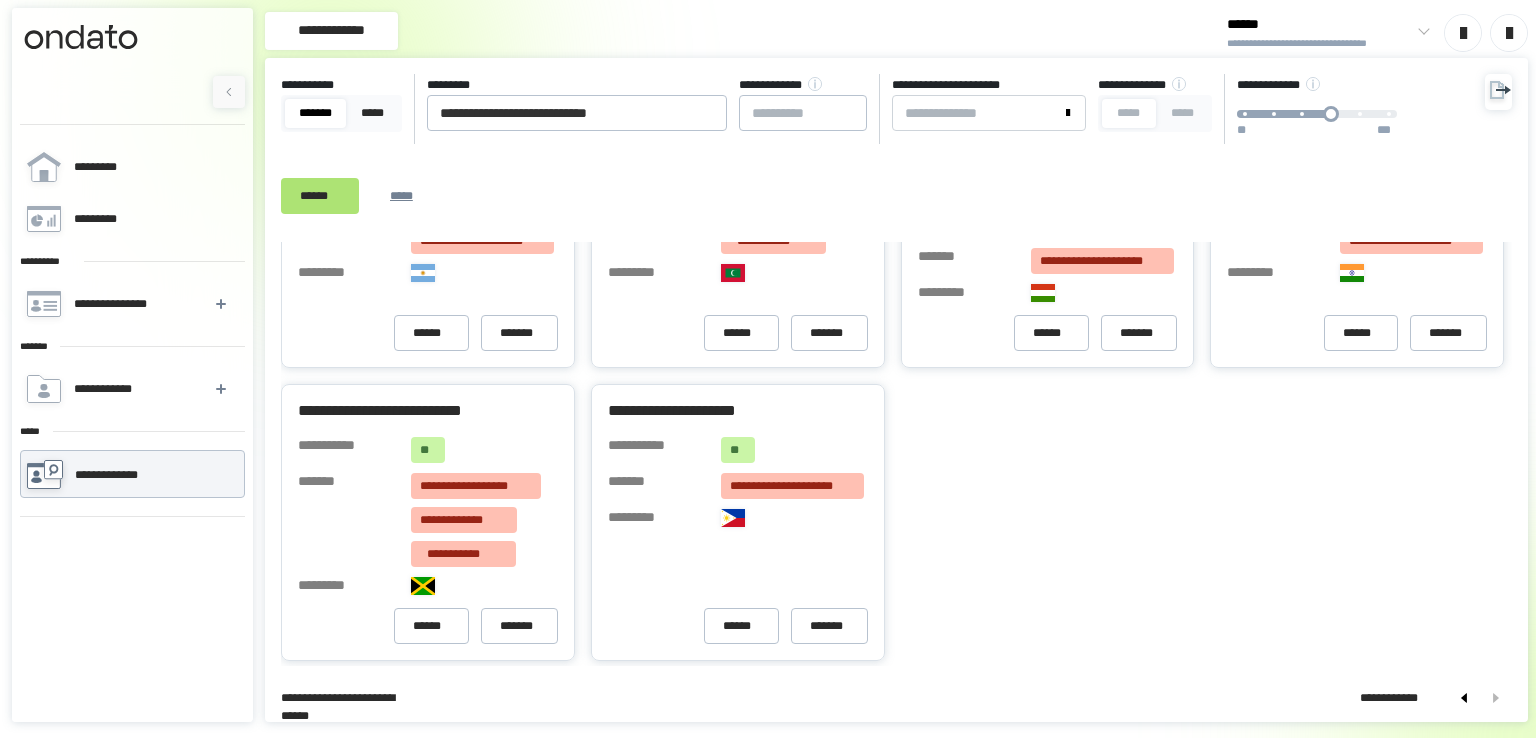 click on "******" at bounding box center (320, 196) 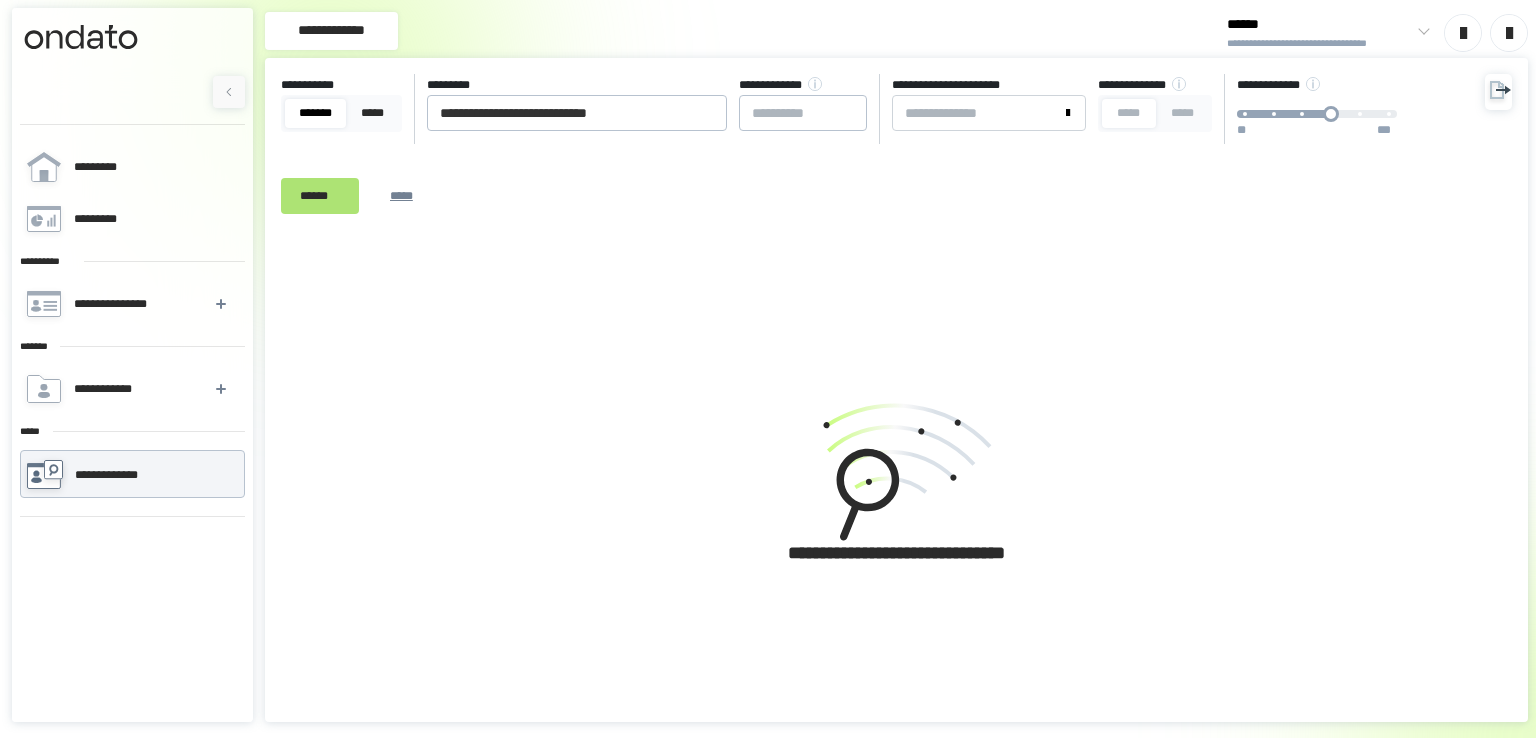scroll, scrollTop: 0, scrollLeft: 0, axis: both 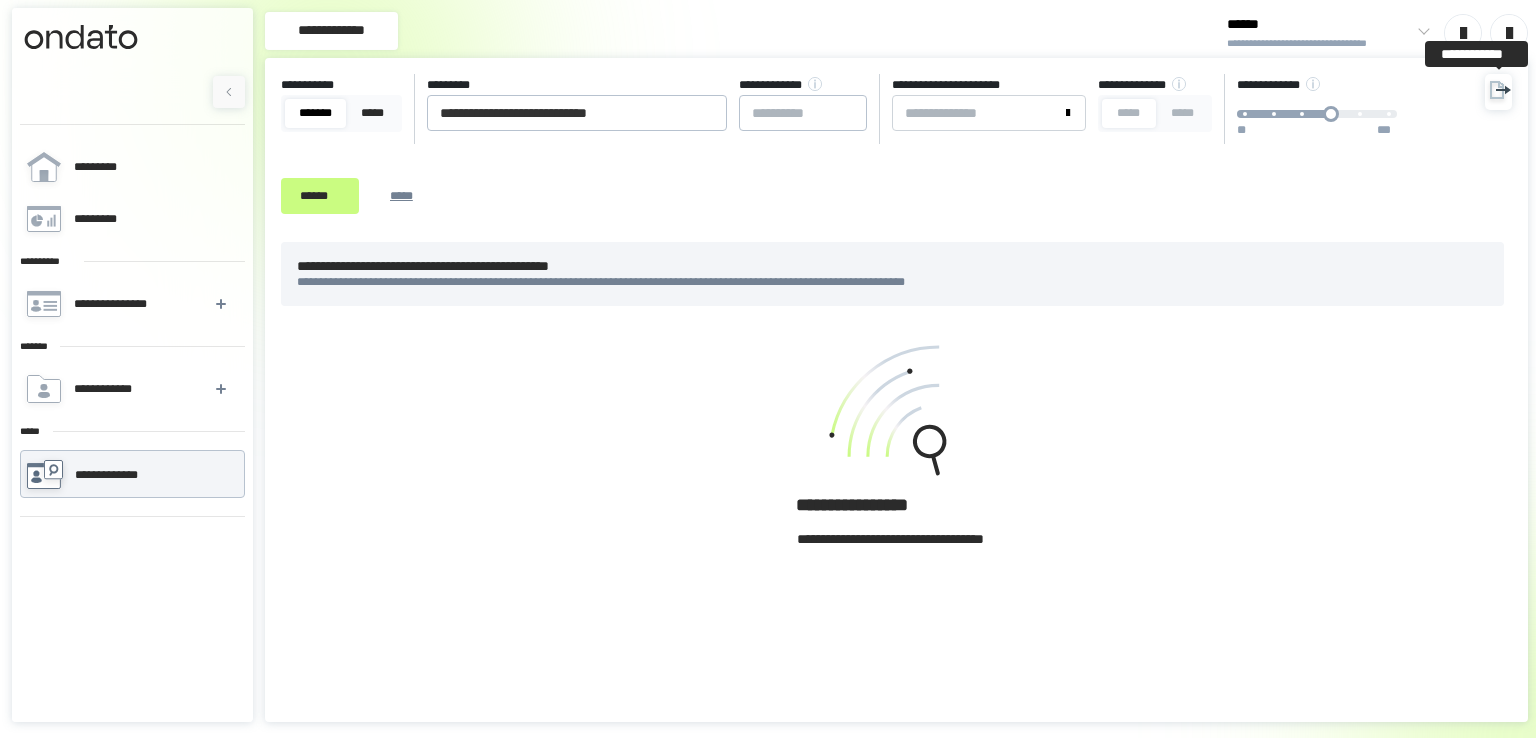click 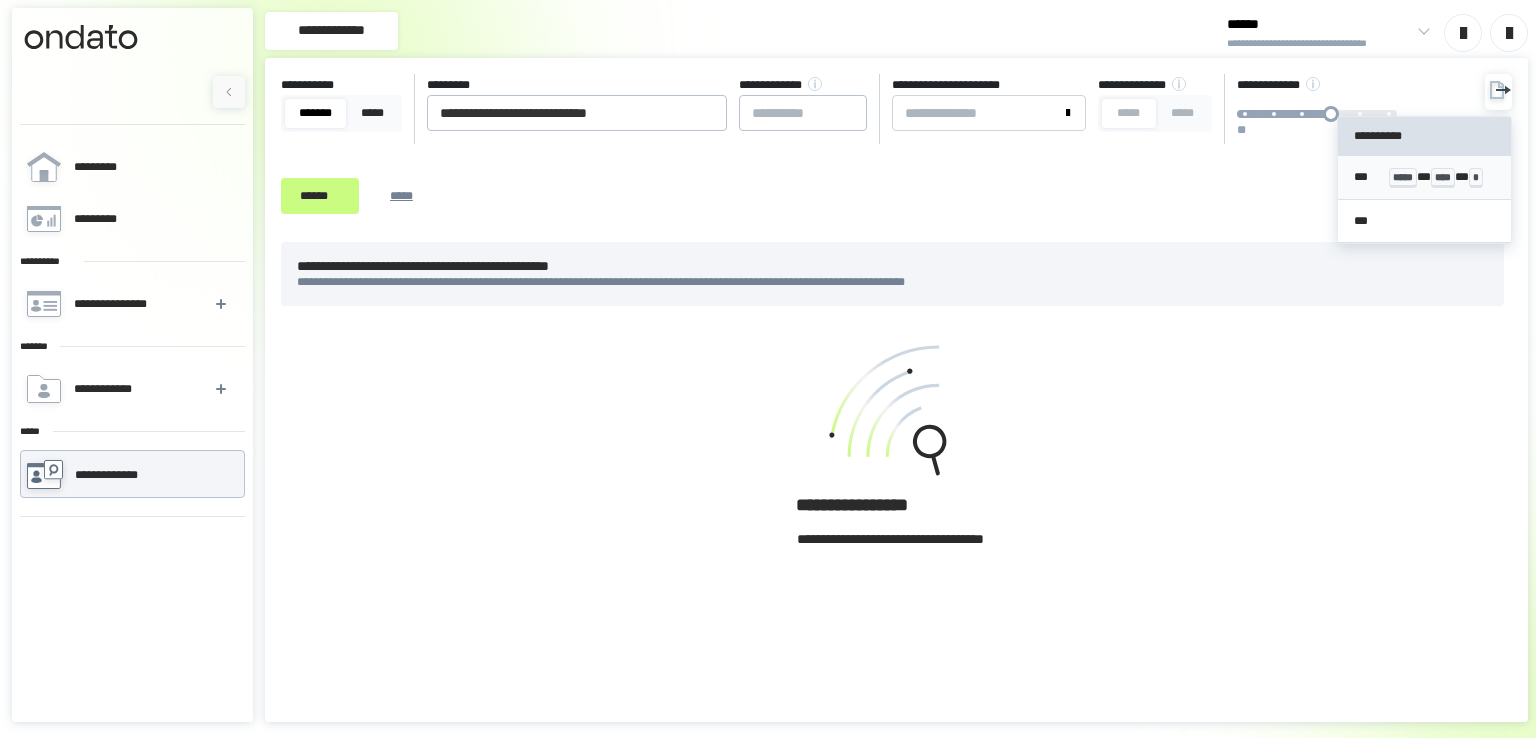 click on "*** ***** * **** *   *" at bounding box center (1425, 177) 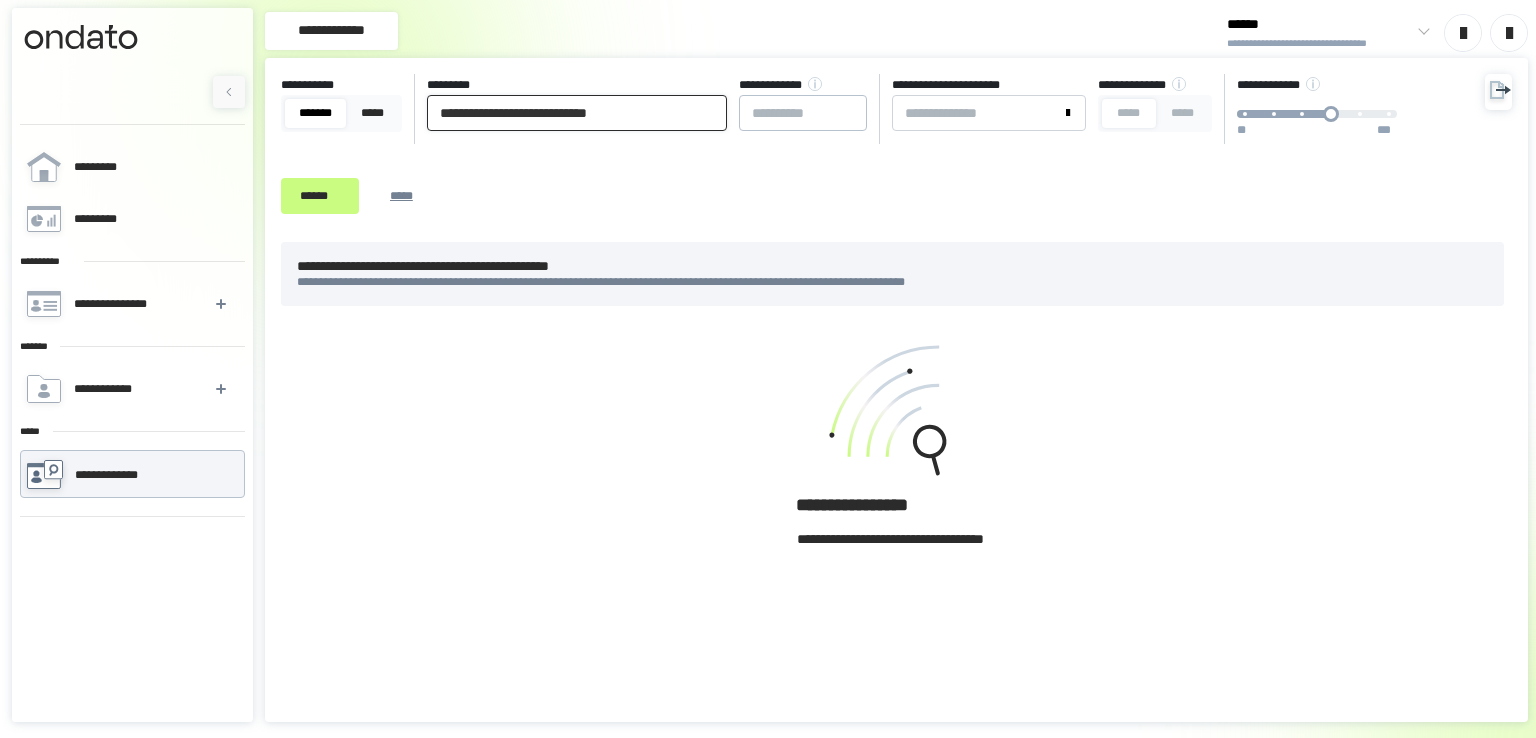 drag, startPoint x: 652, startPoint y: 111, endPoint x: 315, endPoint y: 99, distance: 337.2136 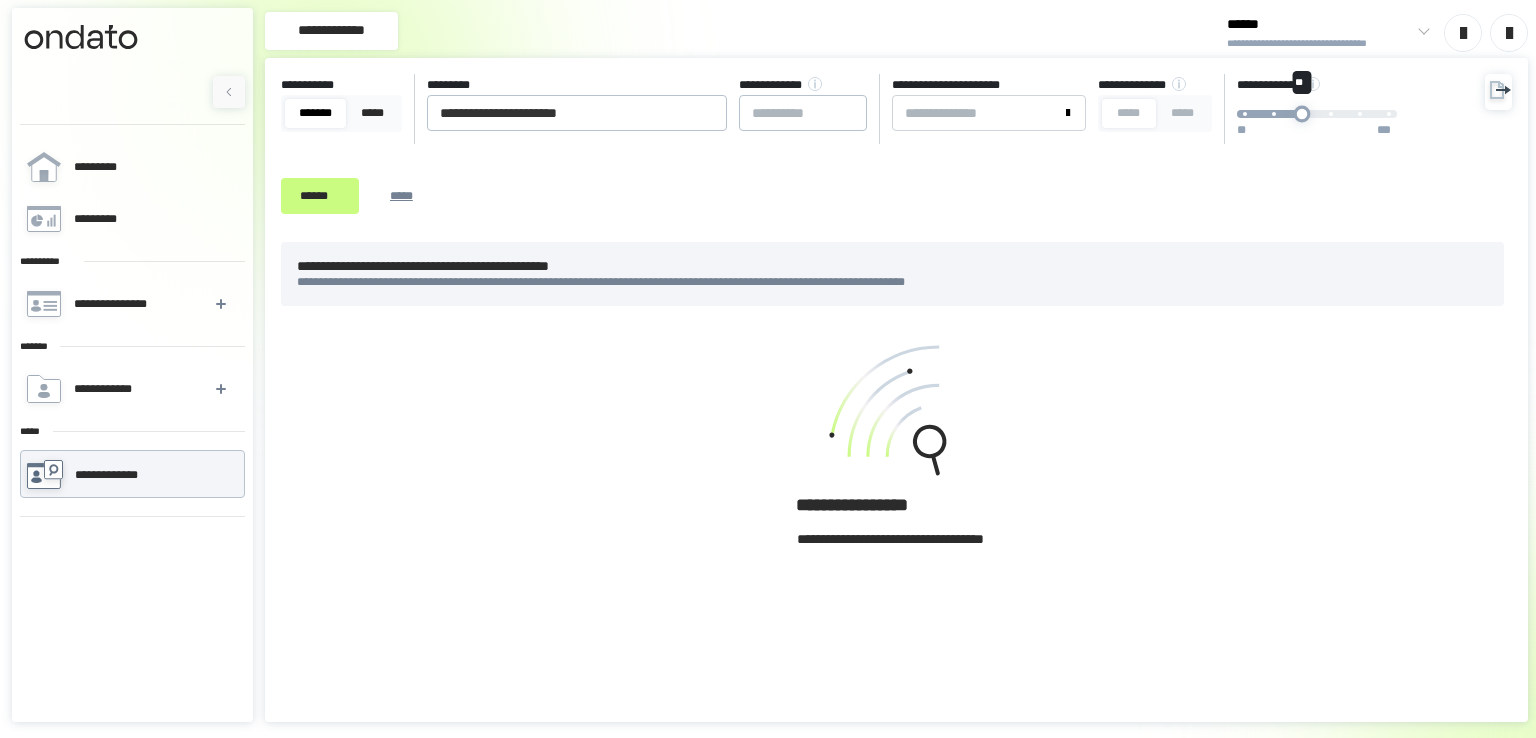 drag, startPoint x: 1386, startPoint y: 108, endPoint x: 1356, endPoint y: 114, distance: 30.594116 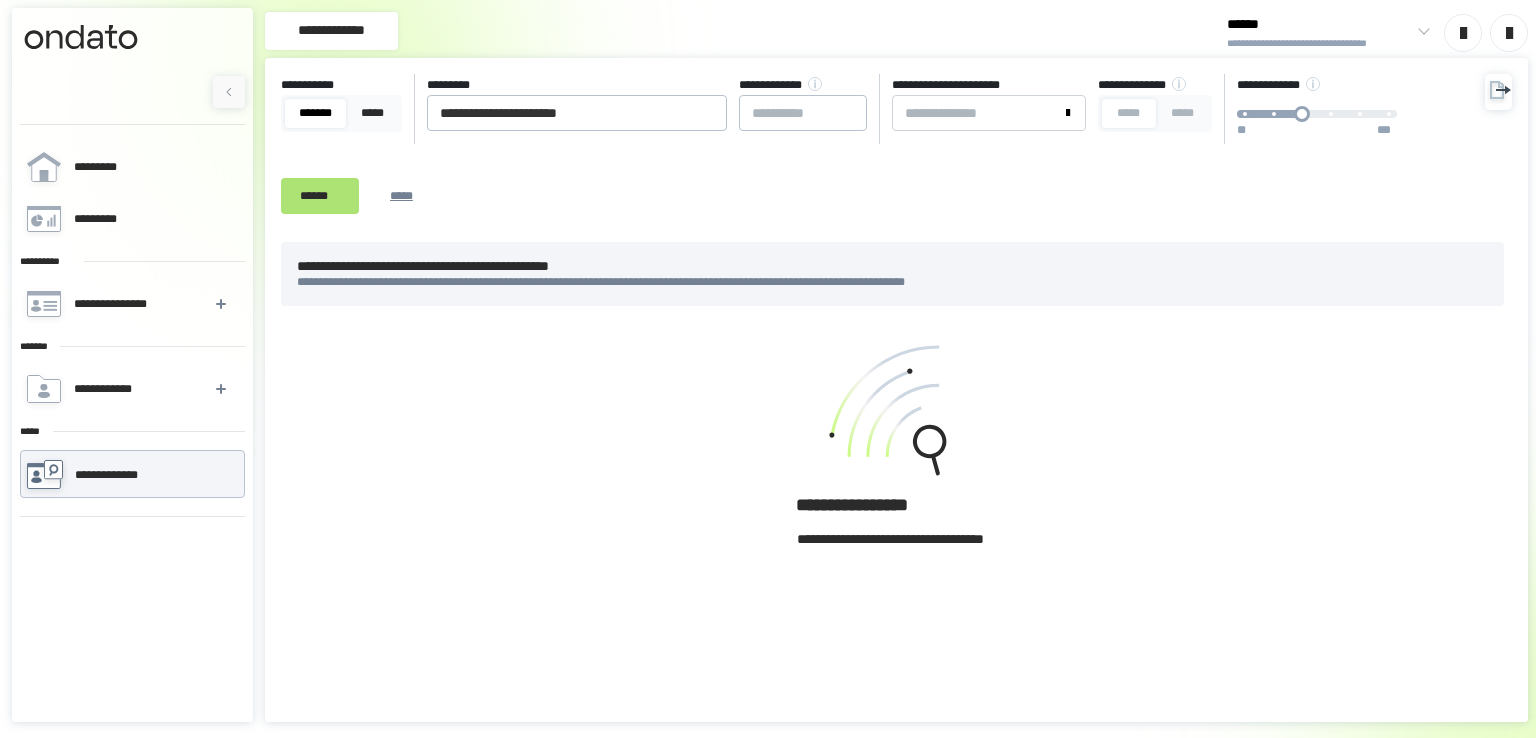 click on "******" at bounding box center [320, 196] 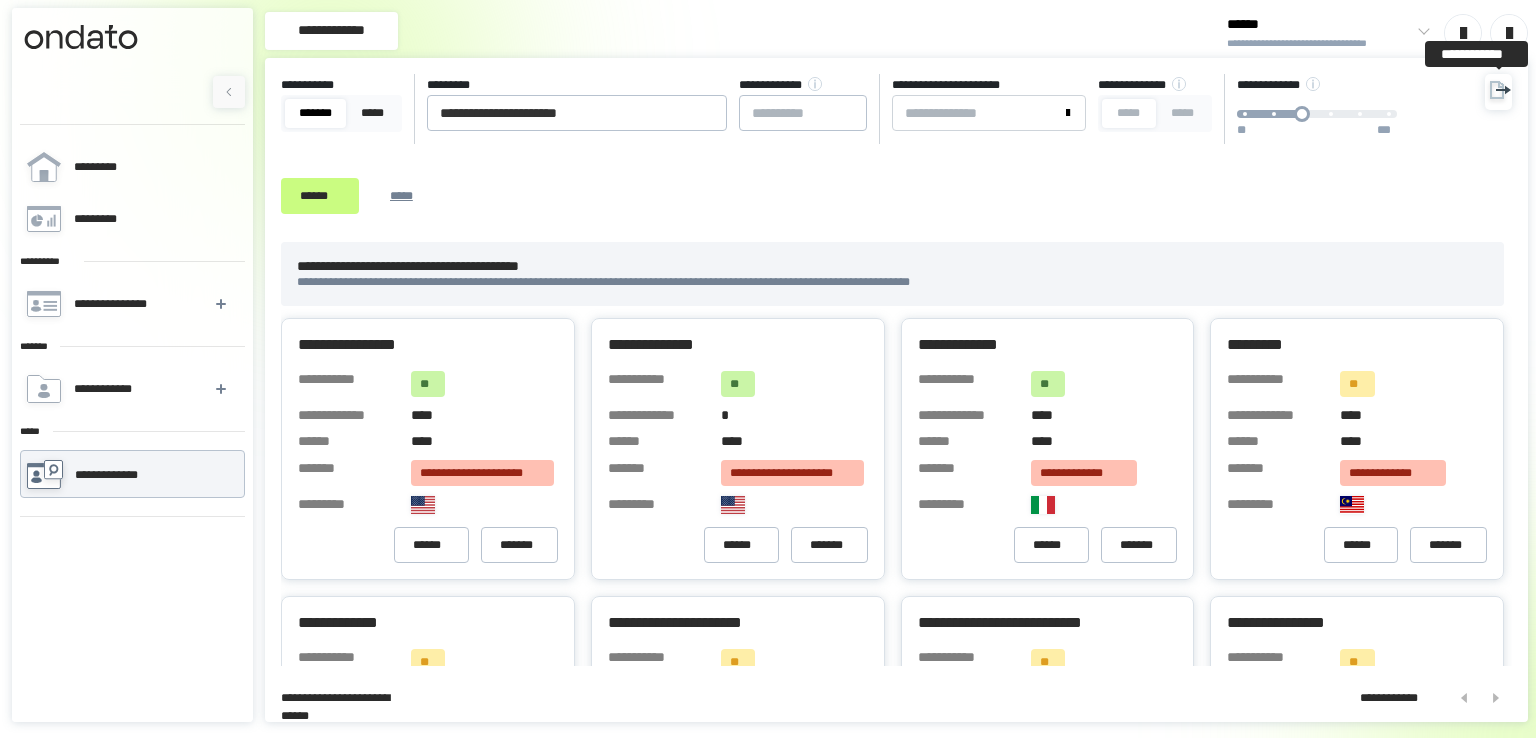 click at bounding box center [1498, 92] 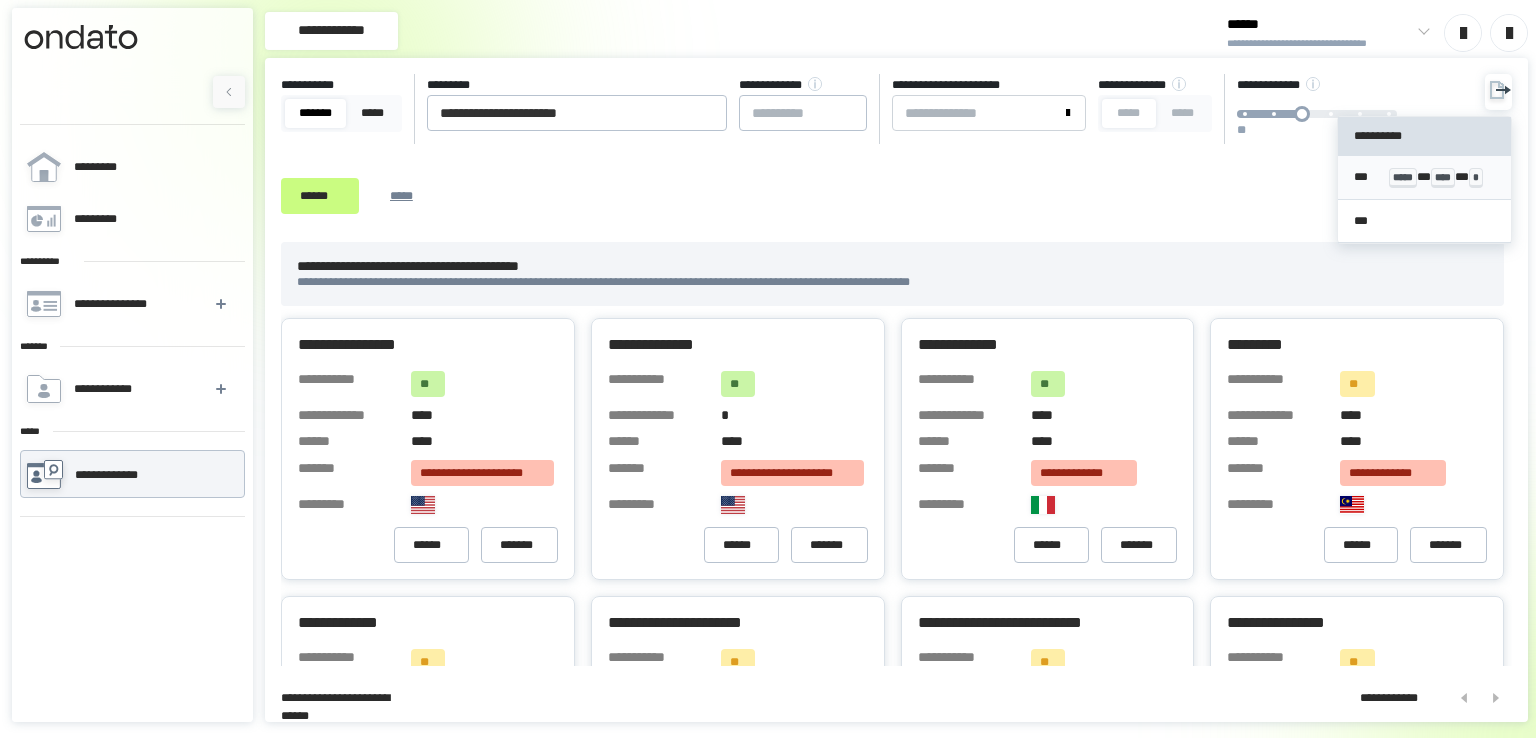 click on "*** ***** * **** *   *" at bounding box center [1425, 177] 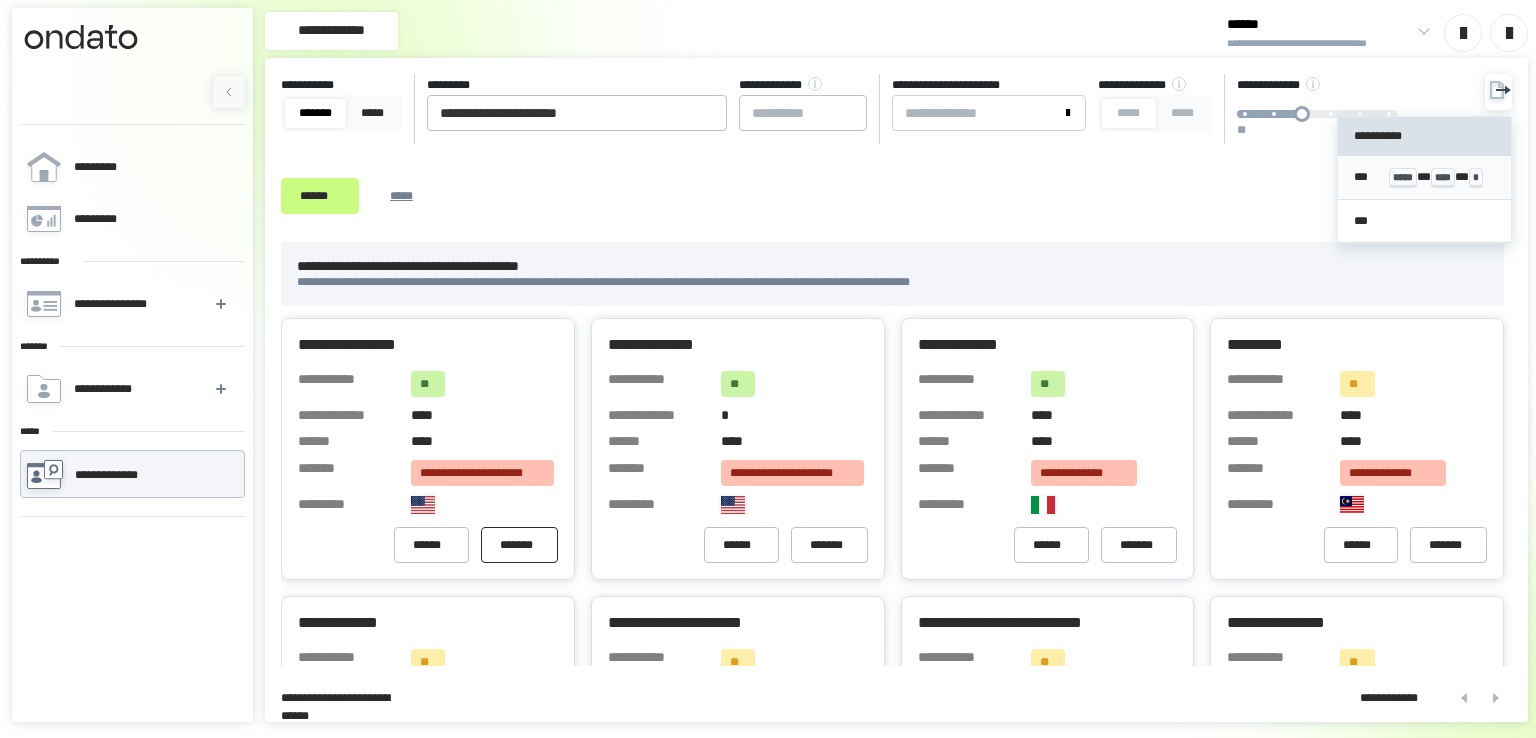 click on "*******" at bounding box center [519, 545] 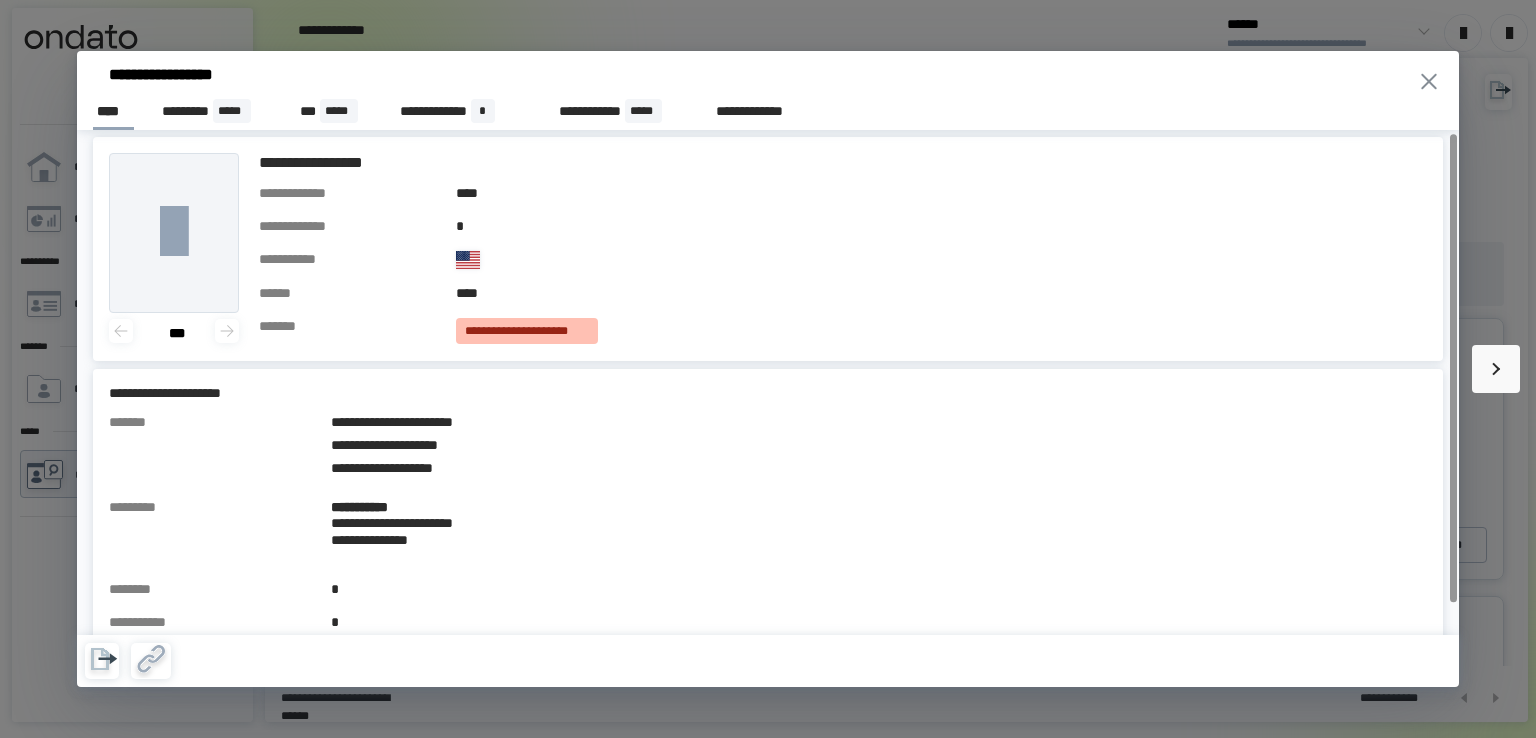 scroll, scrollTop: 0, scrollLeft: 0, axis: both 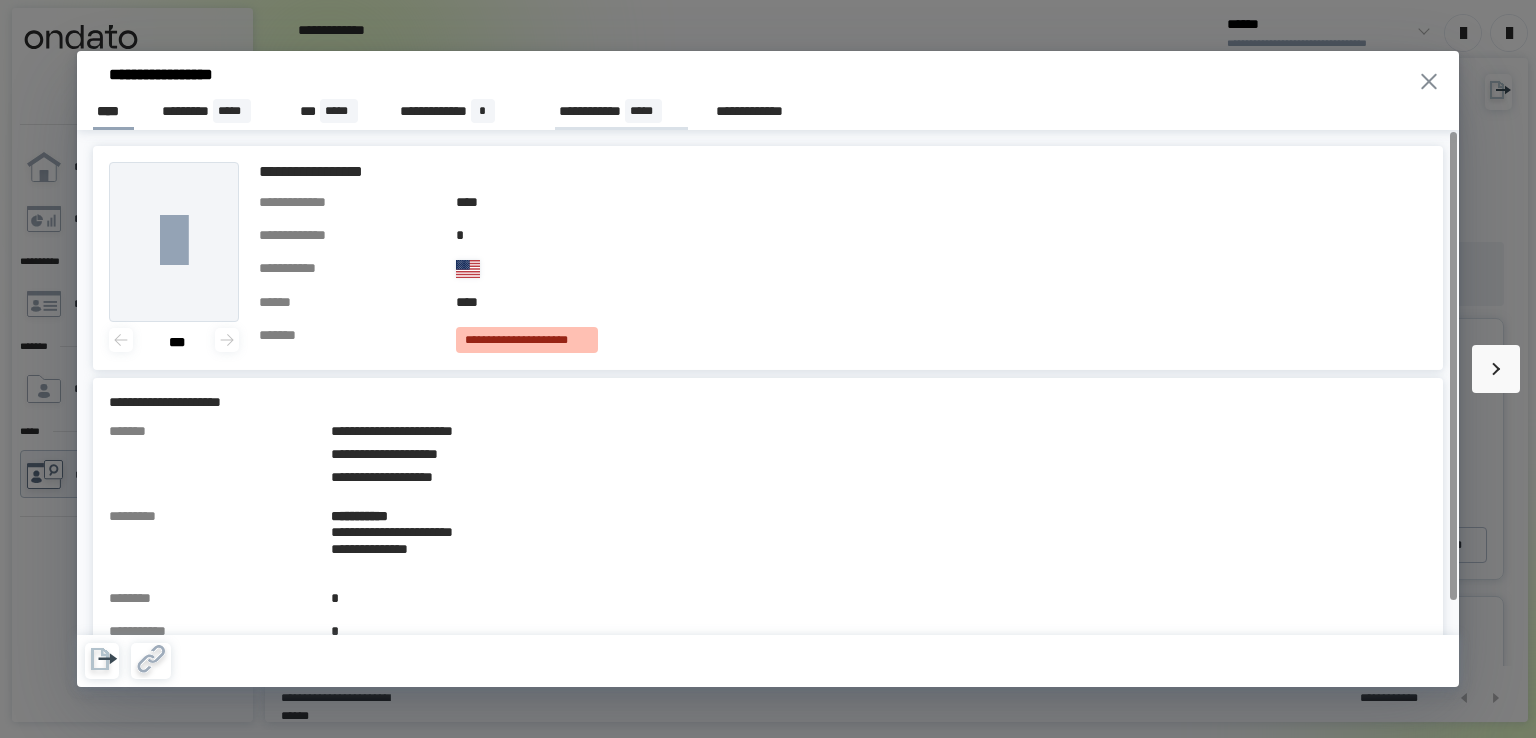 click on "**********" at bounding box center (621, 111) 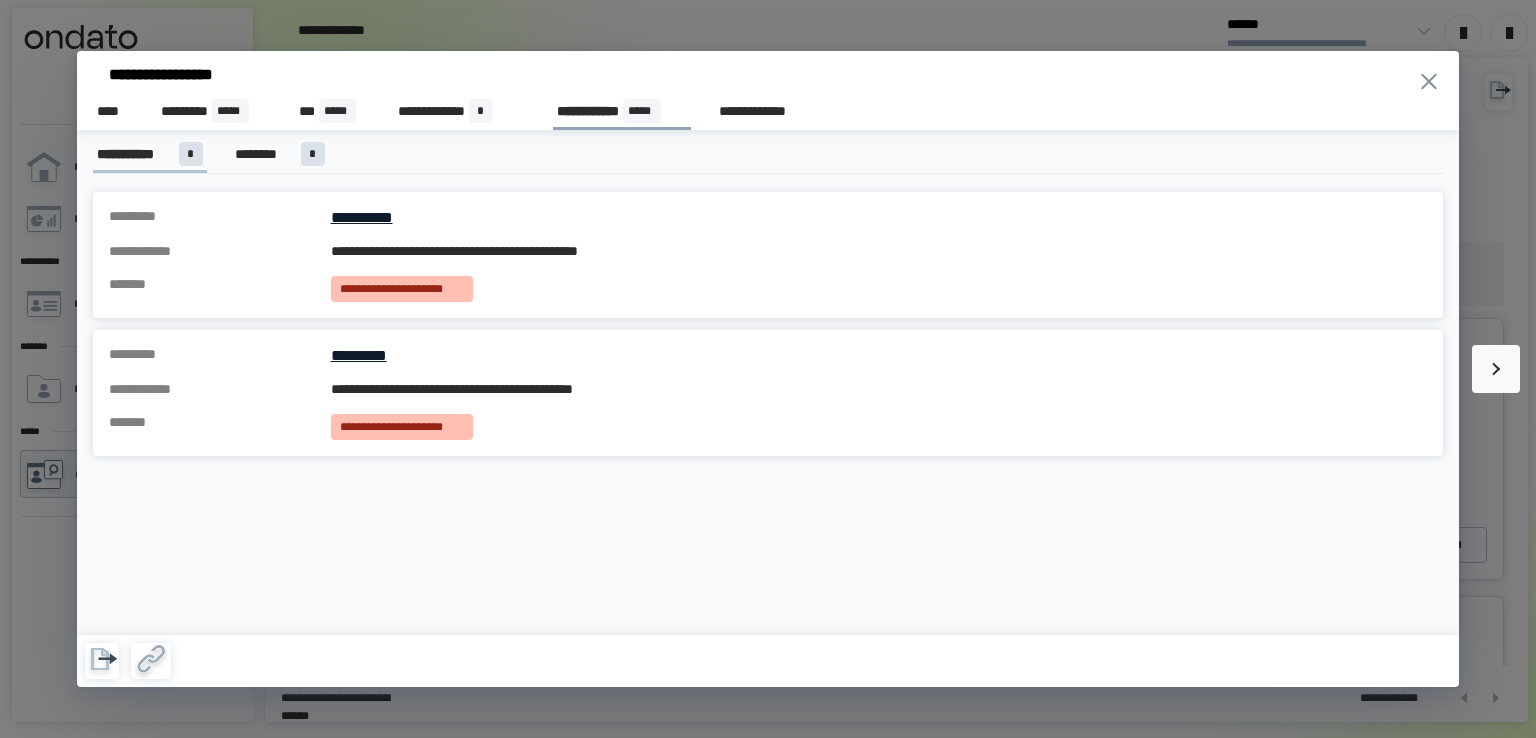 click 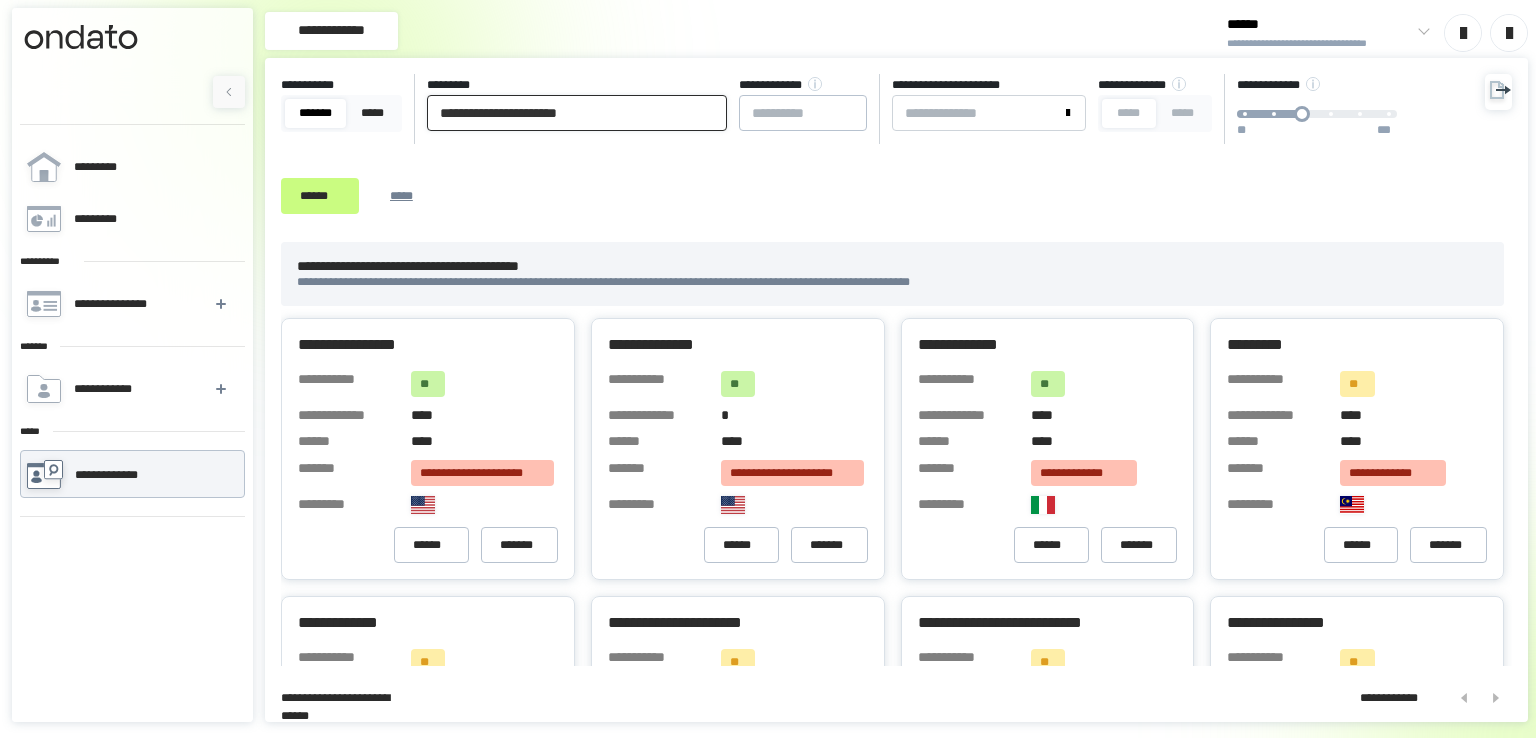 click on "**********" at bounding box center [577, 113] 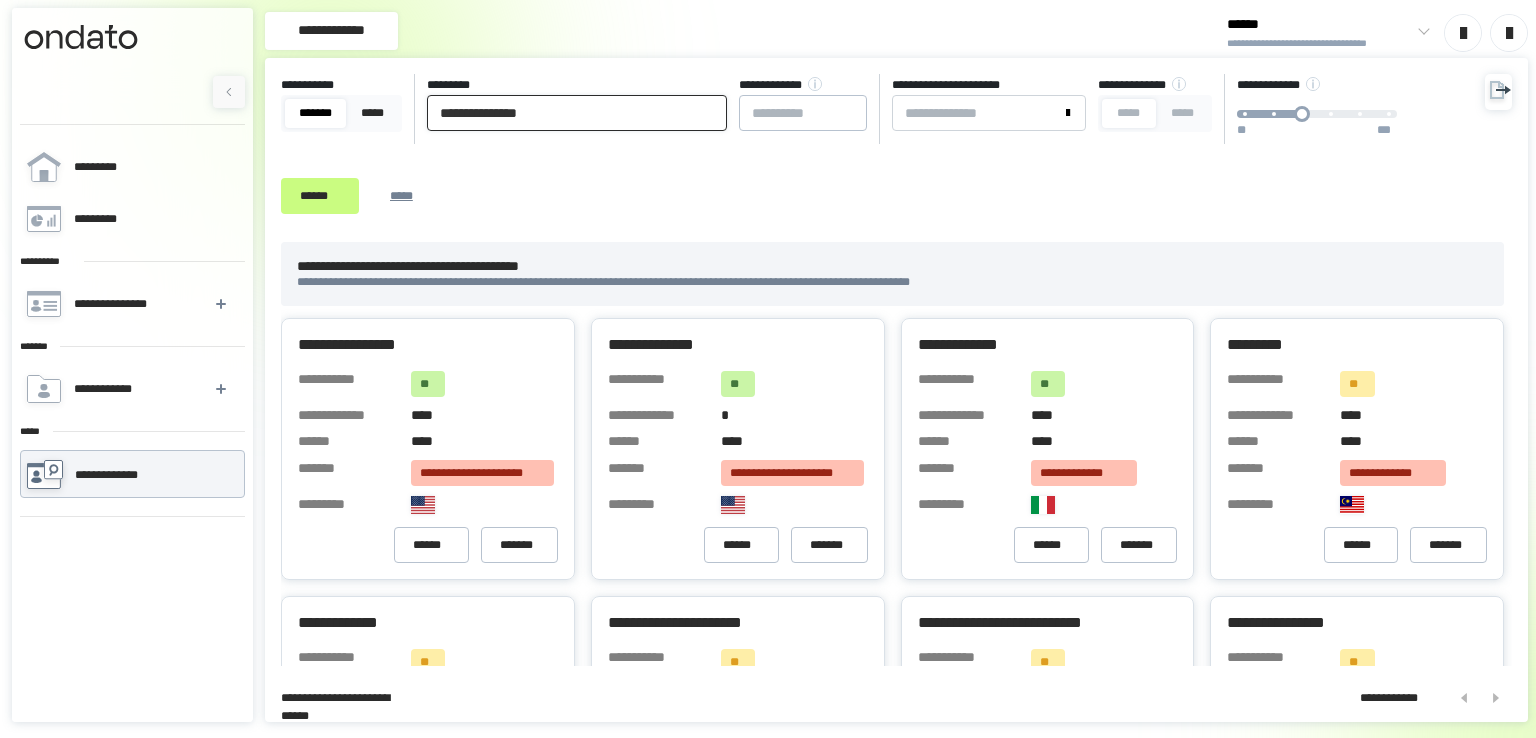 type on "**********" 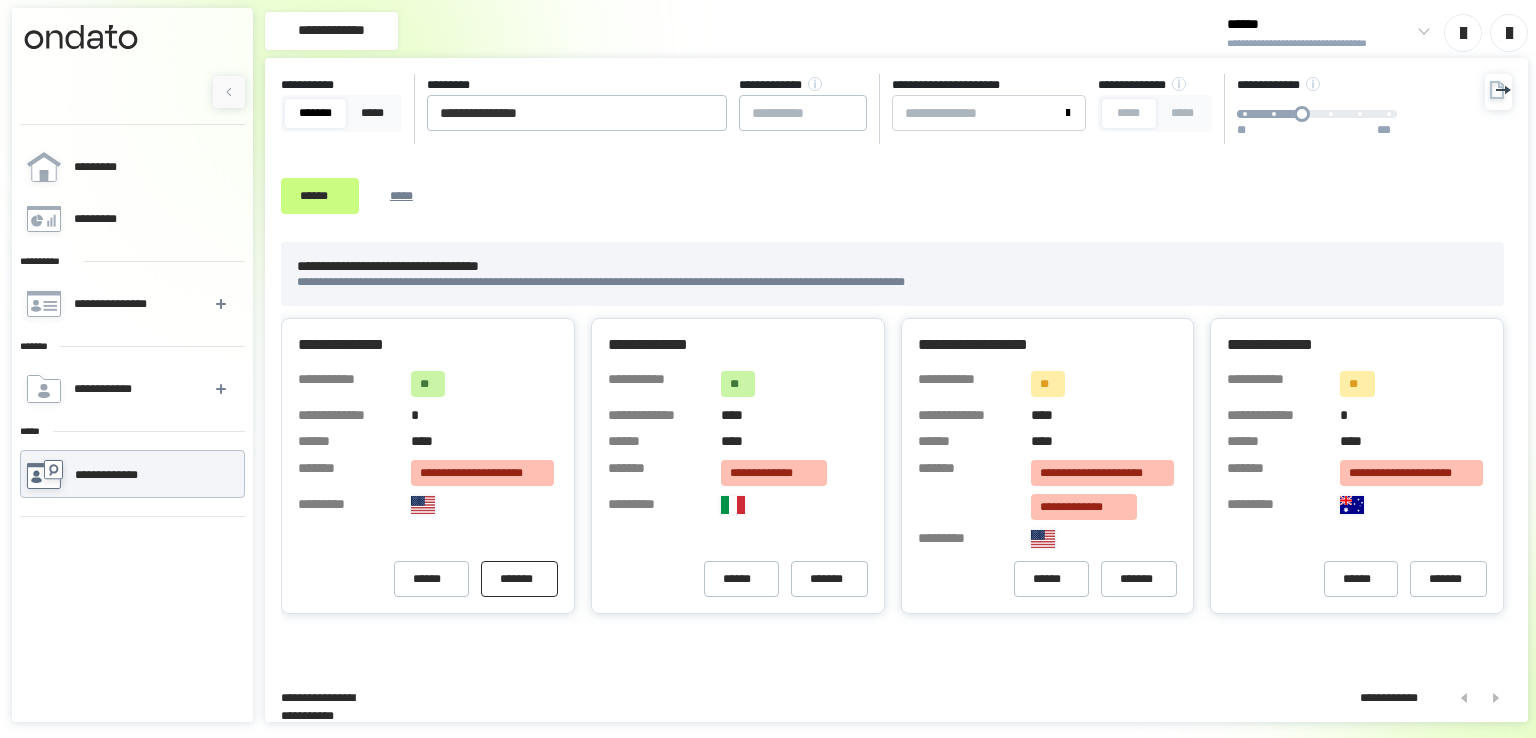 click on "*******" at bounding box center (519, 579) 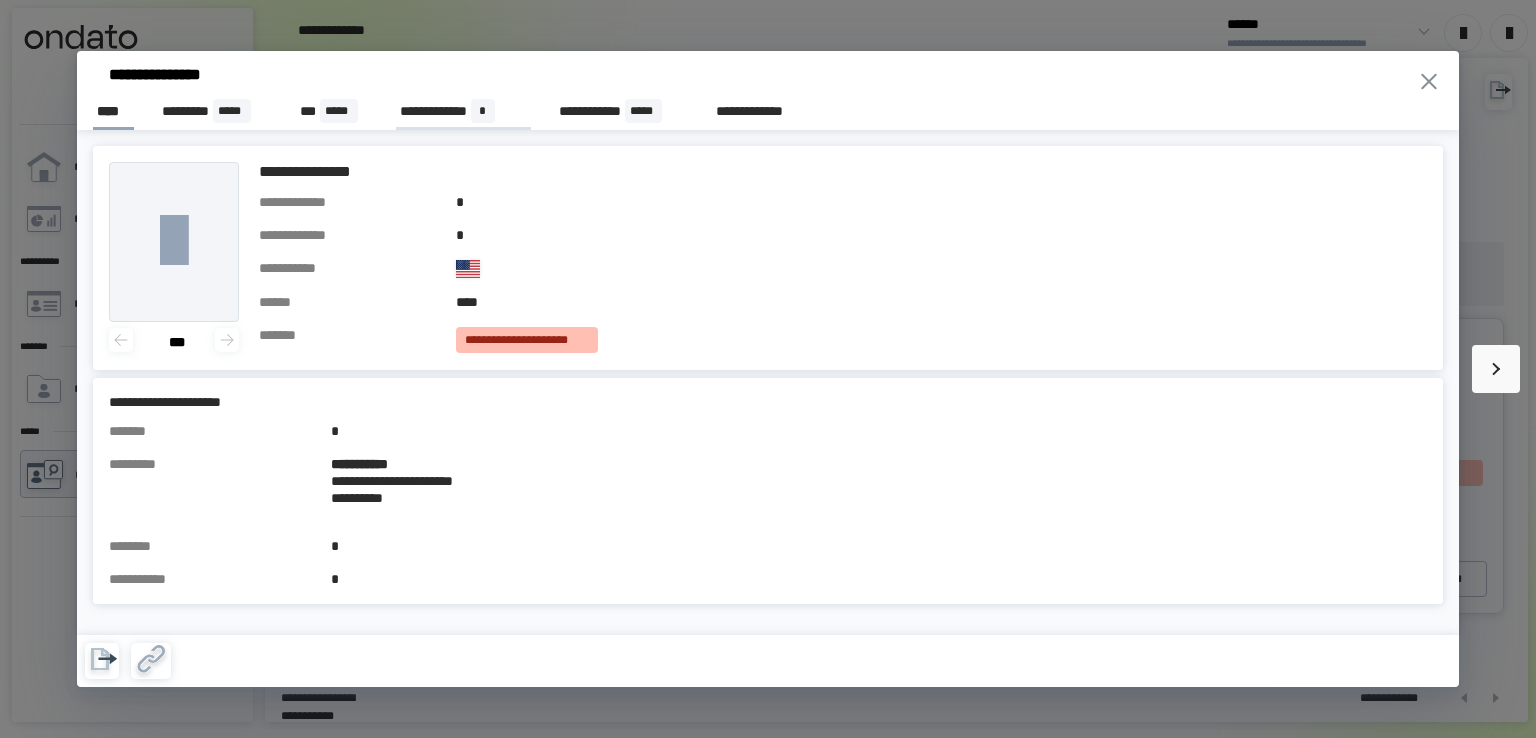click on "**********" at bounding box center (463, 111) 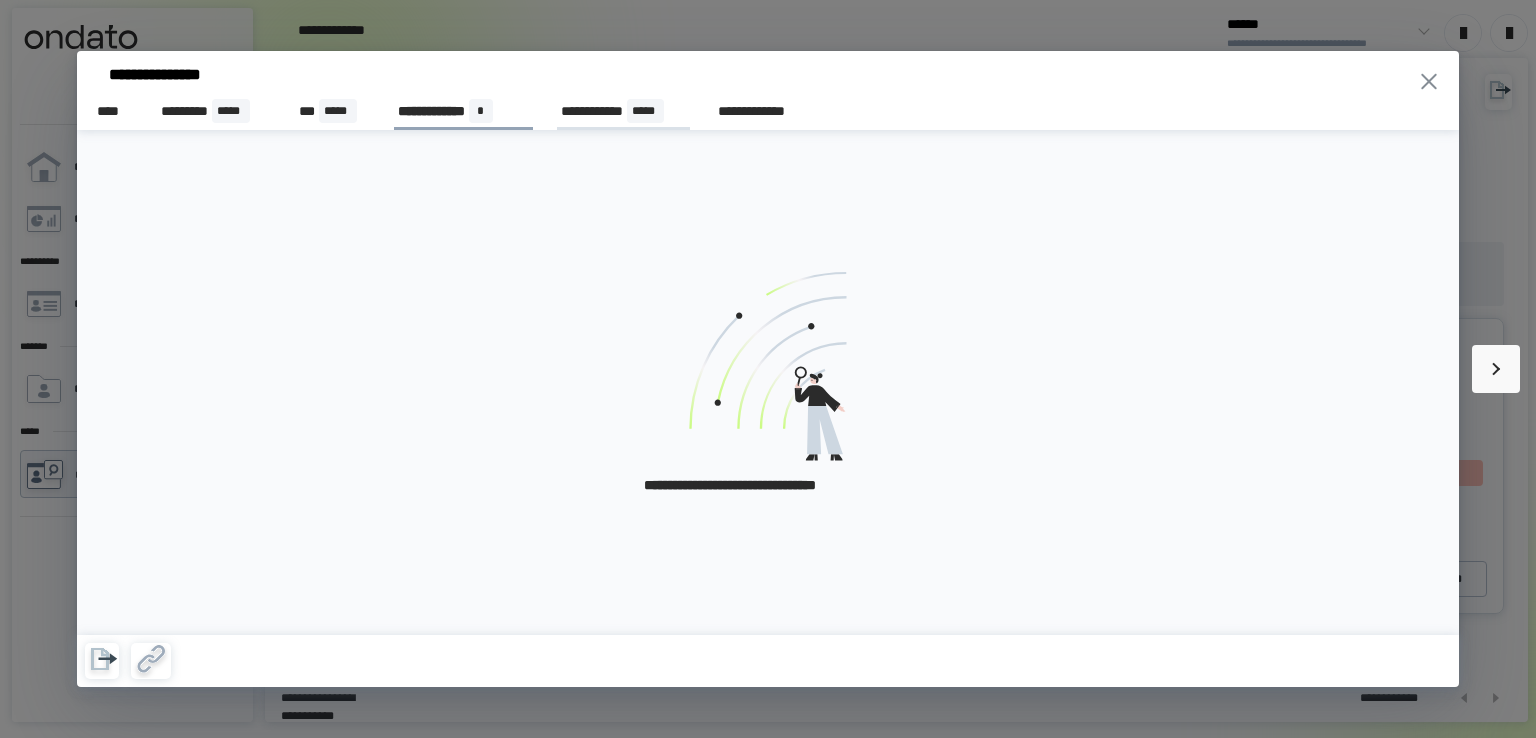 click on "**********" at bounding box center (623, 111) 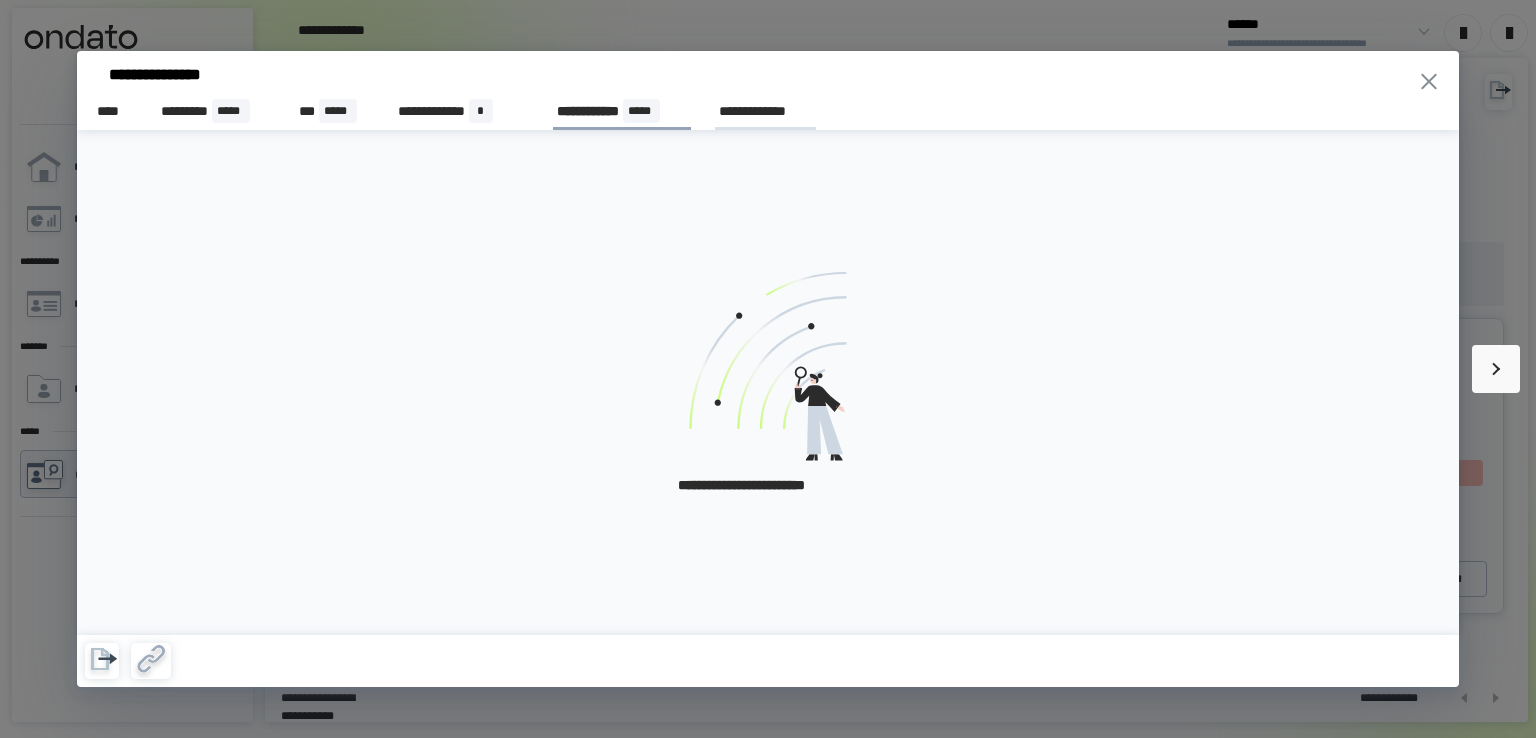 click on "**********" at bounding box center [765, 111] 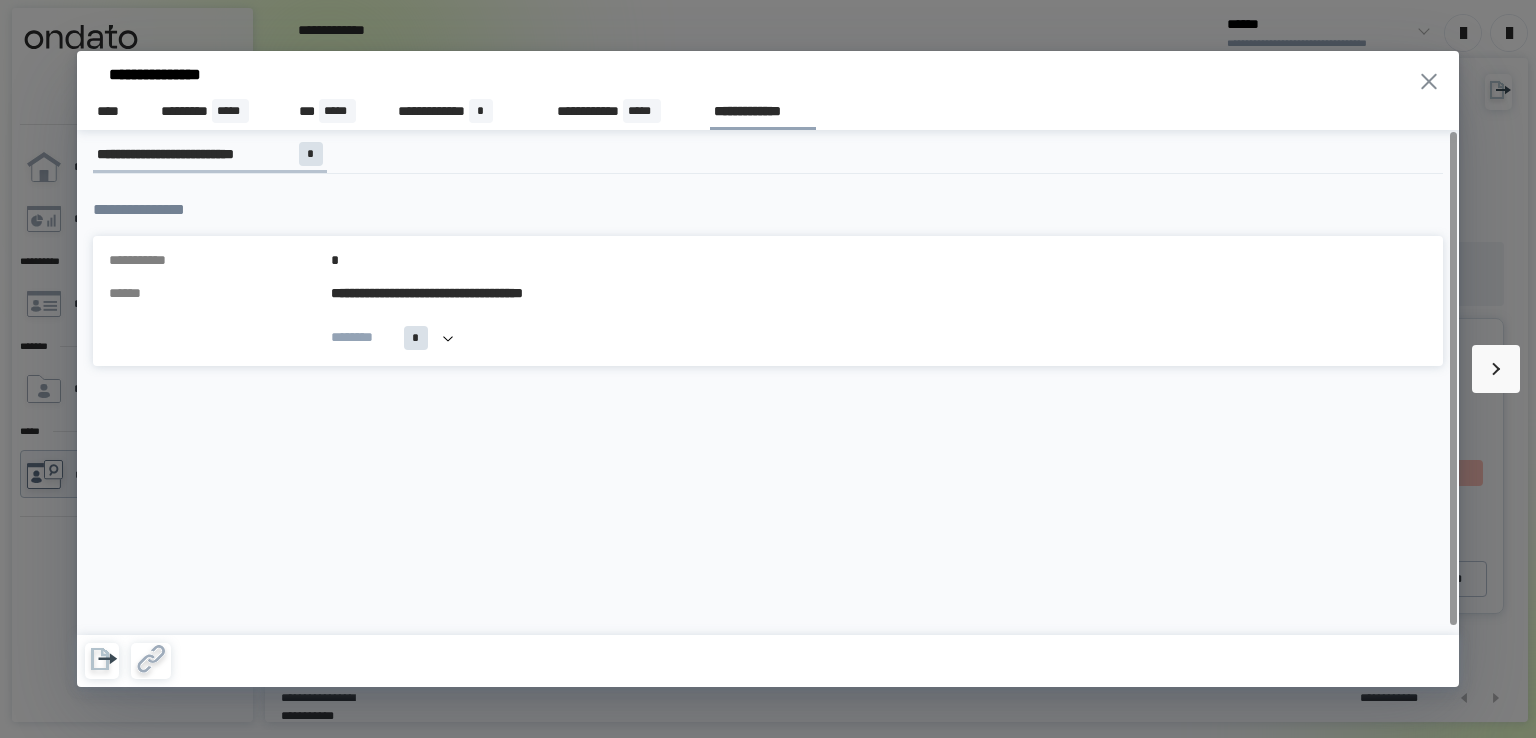 click 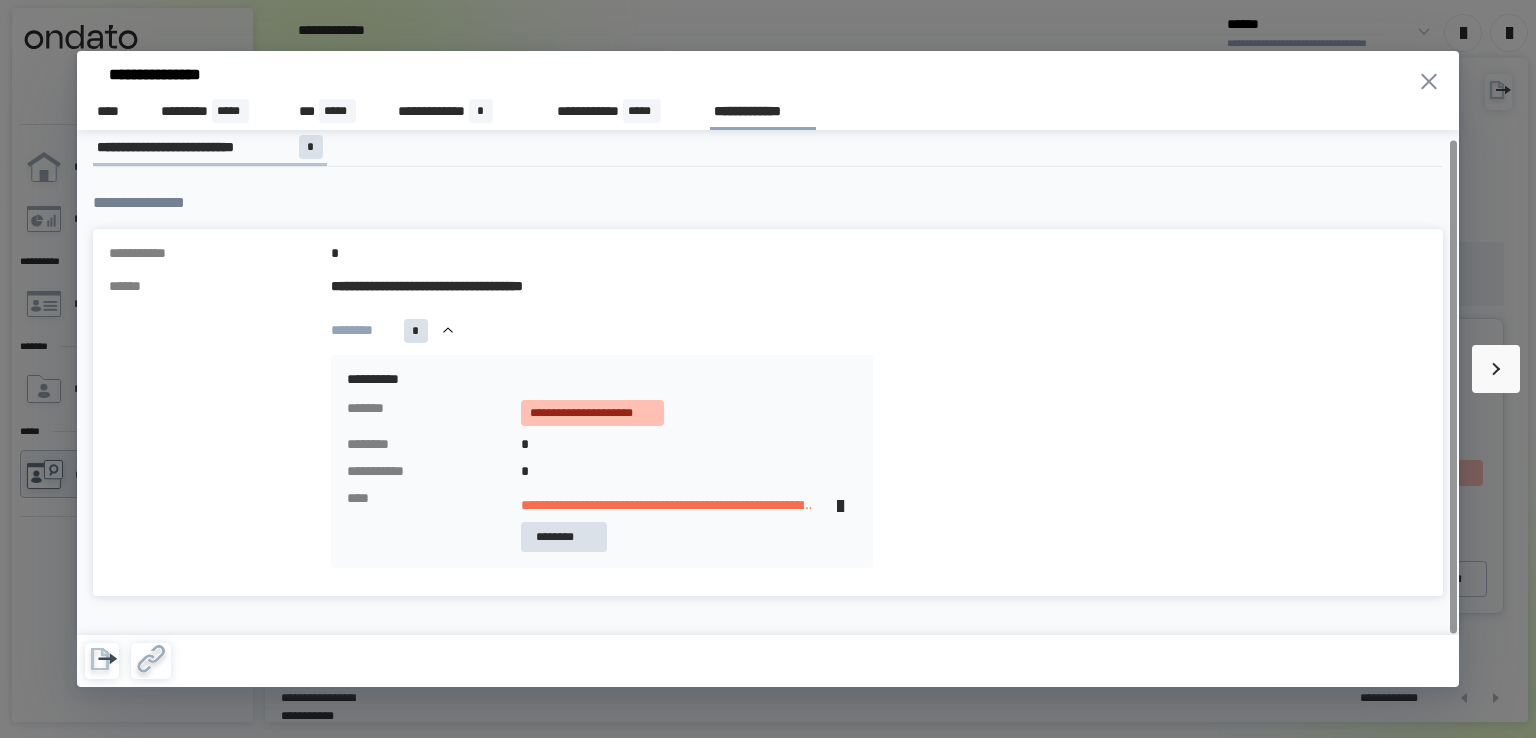 scroll, scrollTop: 8, scrollLeft: 0, axis: vertical 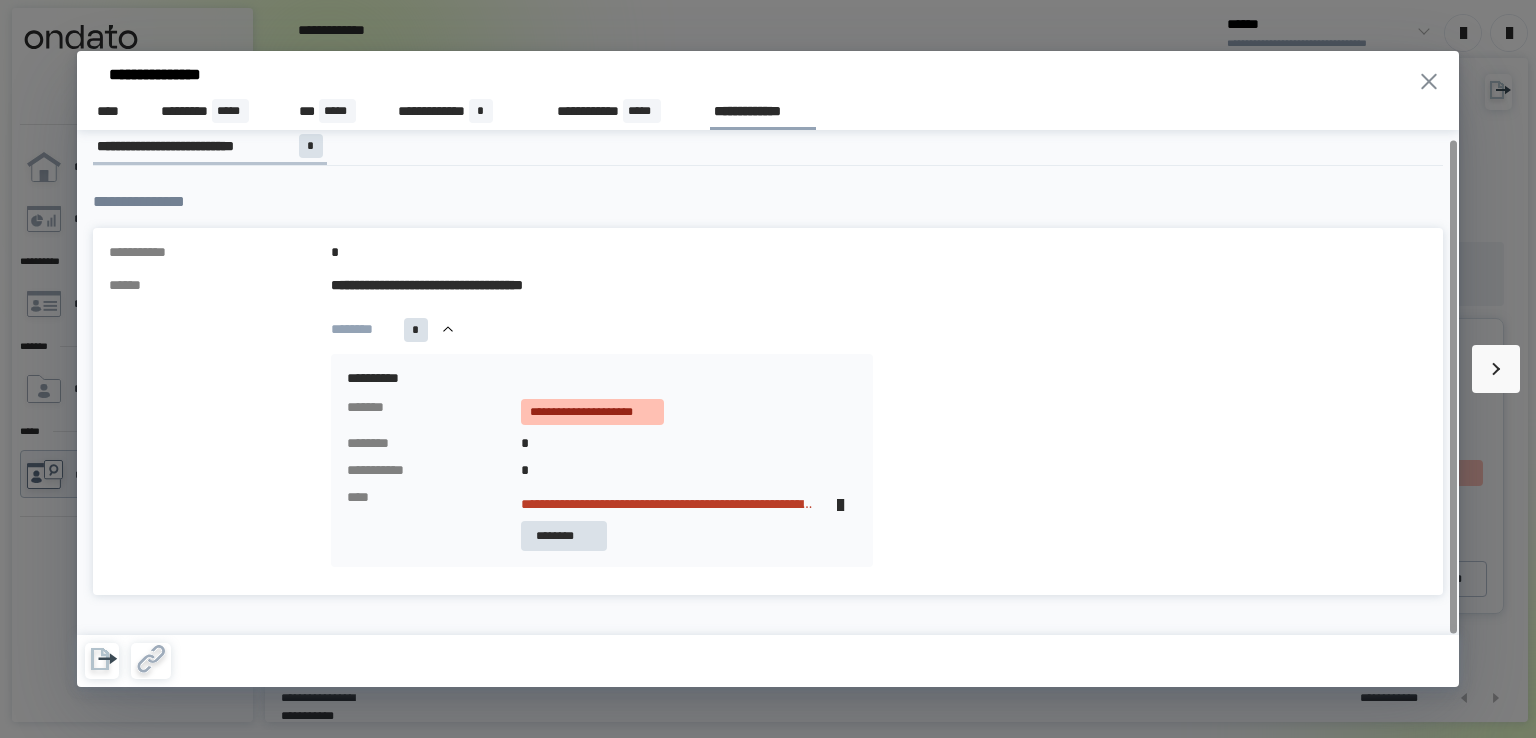 click on "[CREDIT_CARD]" at bounding box center (667, 504) 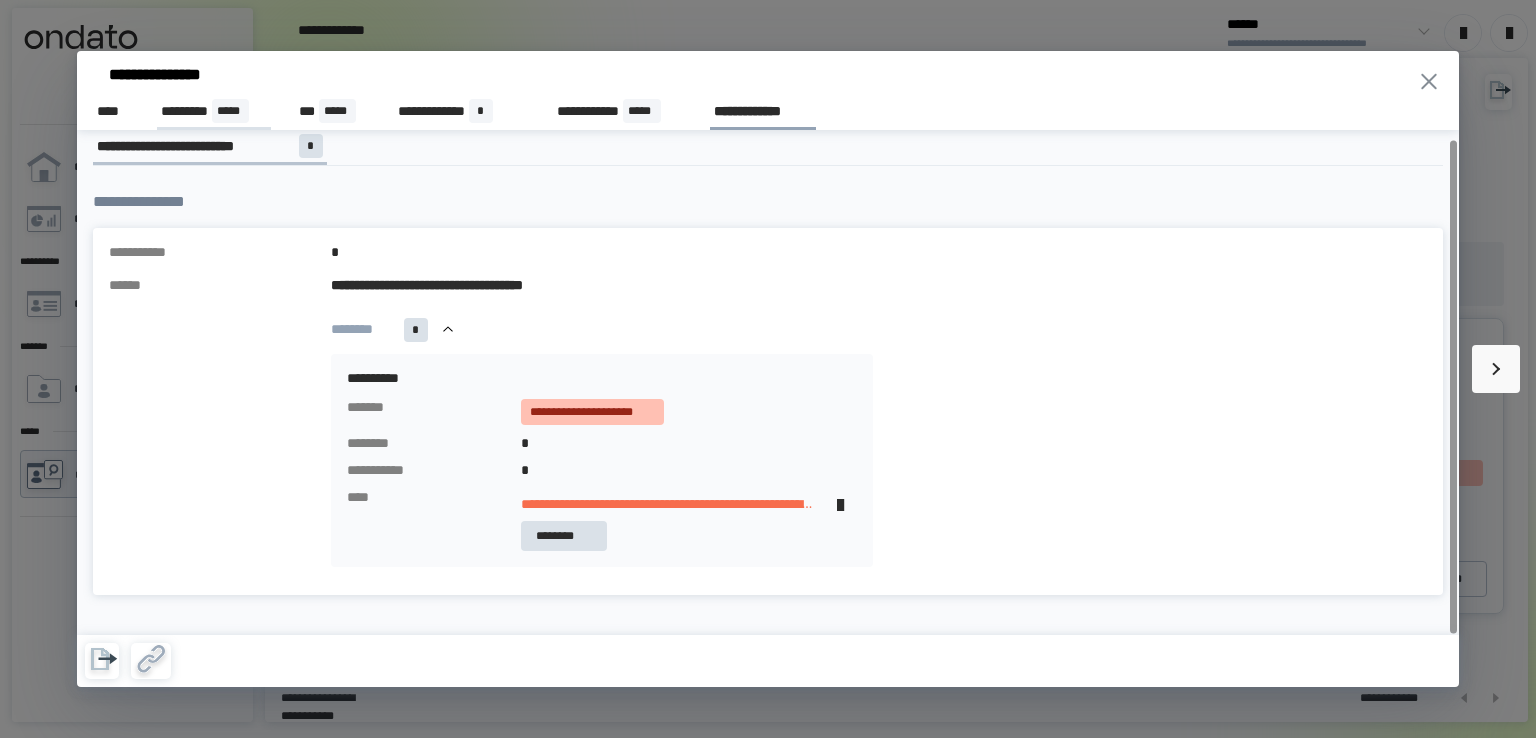 click on "********* *****" at bounding box center (214, 111) 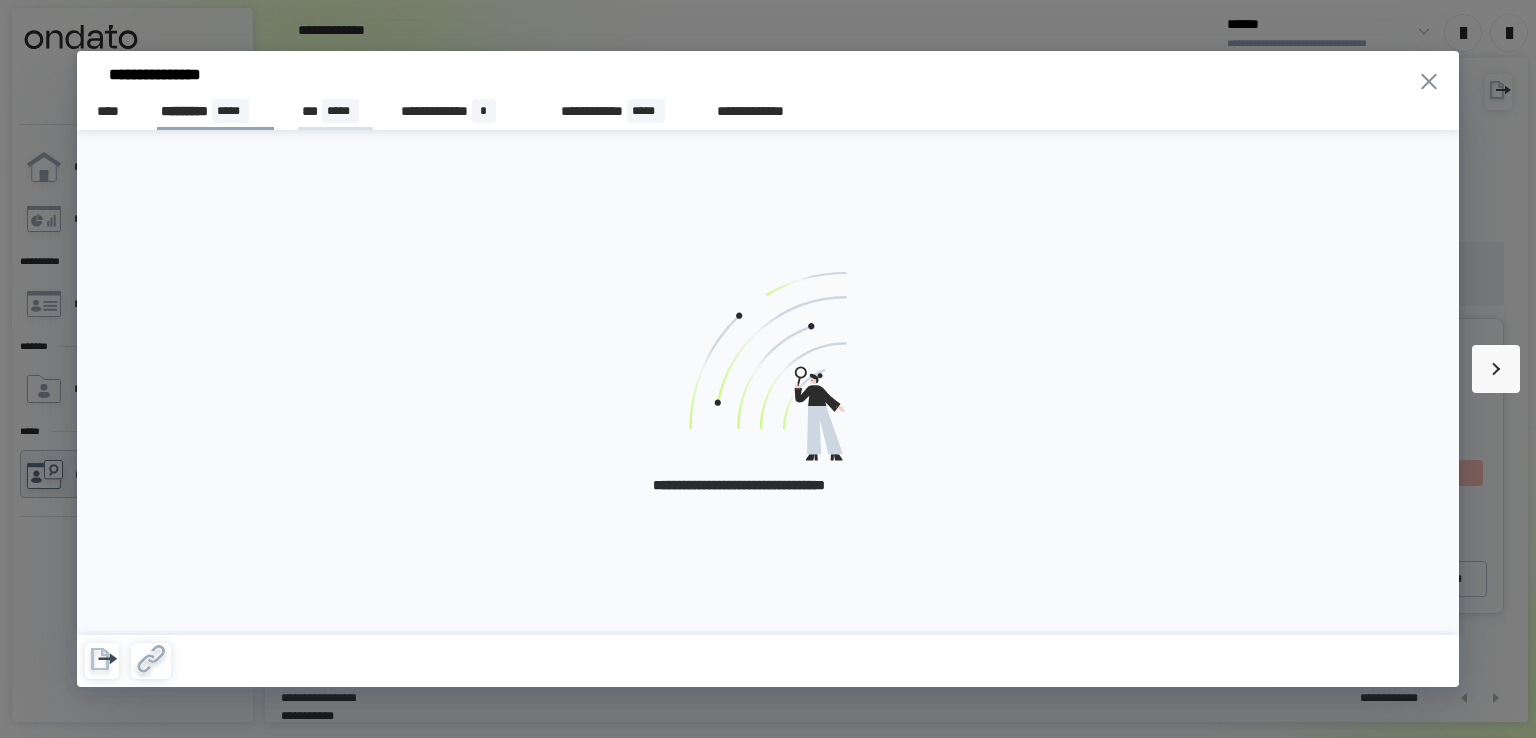 click on "*****" at bounding box center [340, 111] 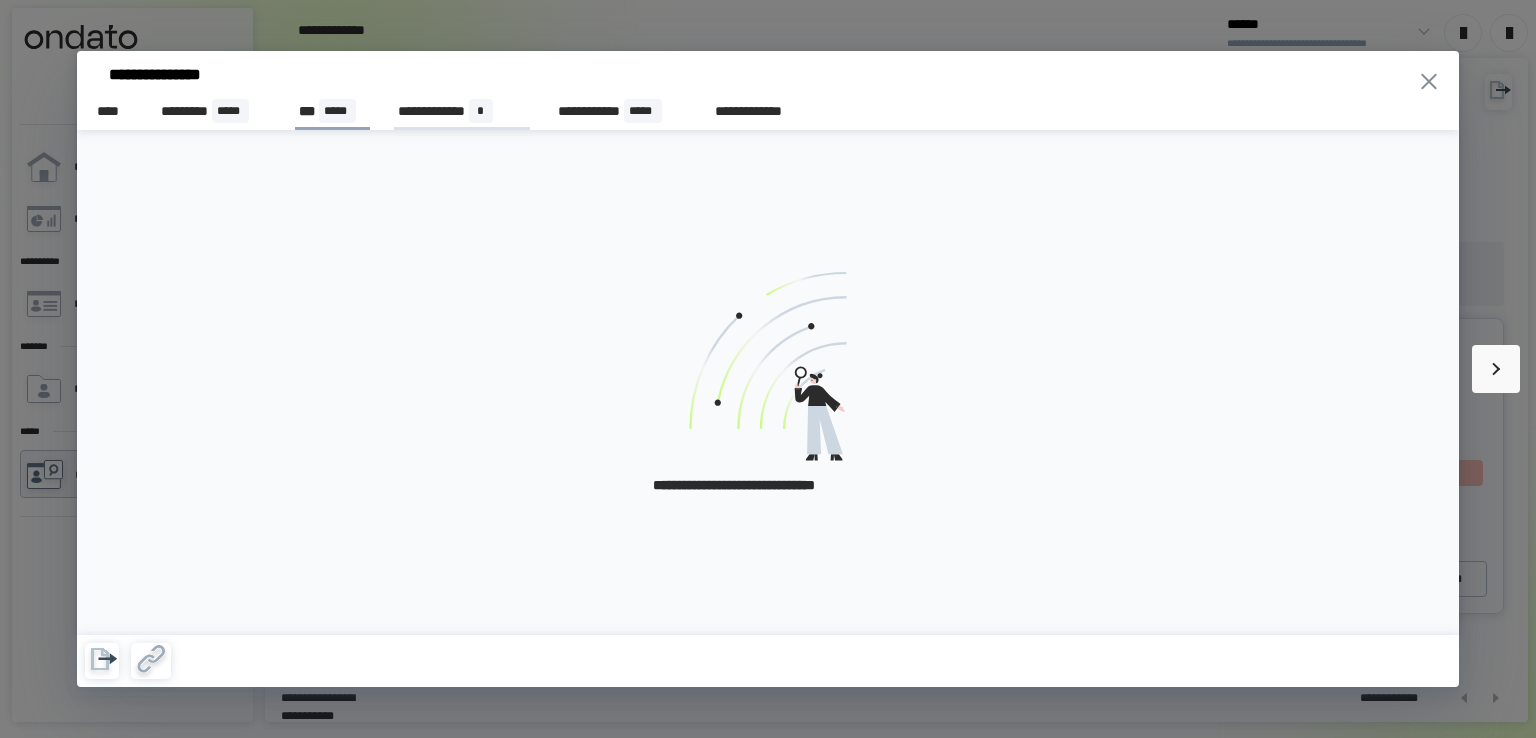 click on "**********" at bounding box center (461, 111) 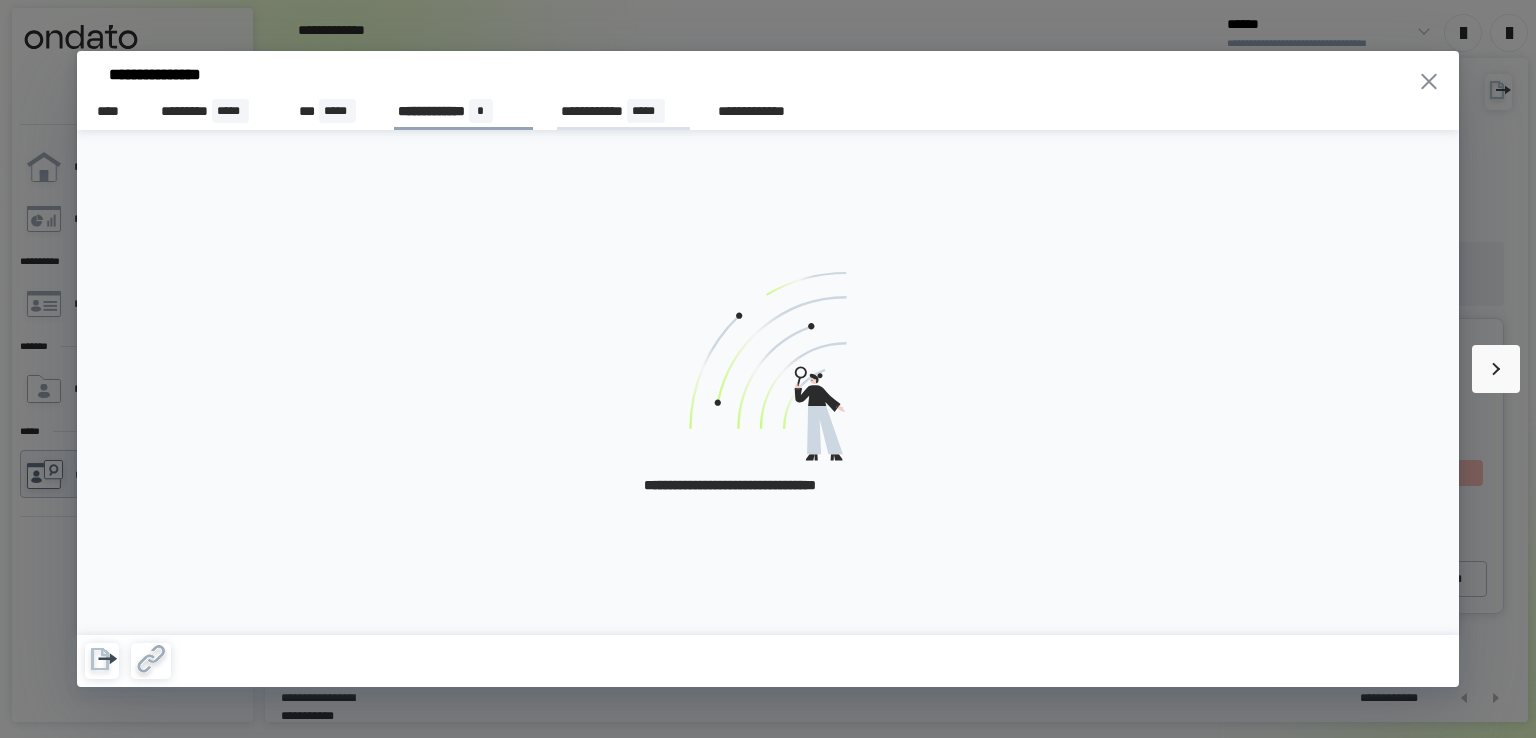 click on "**********" at bounding box center (623, 111) 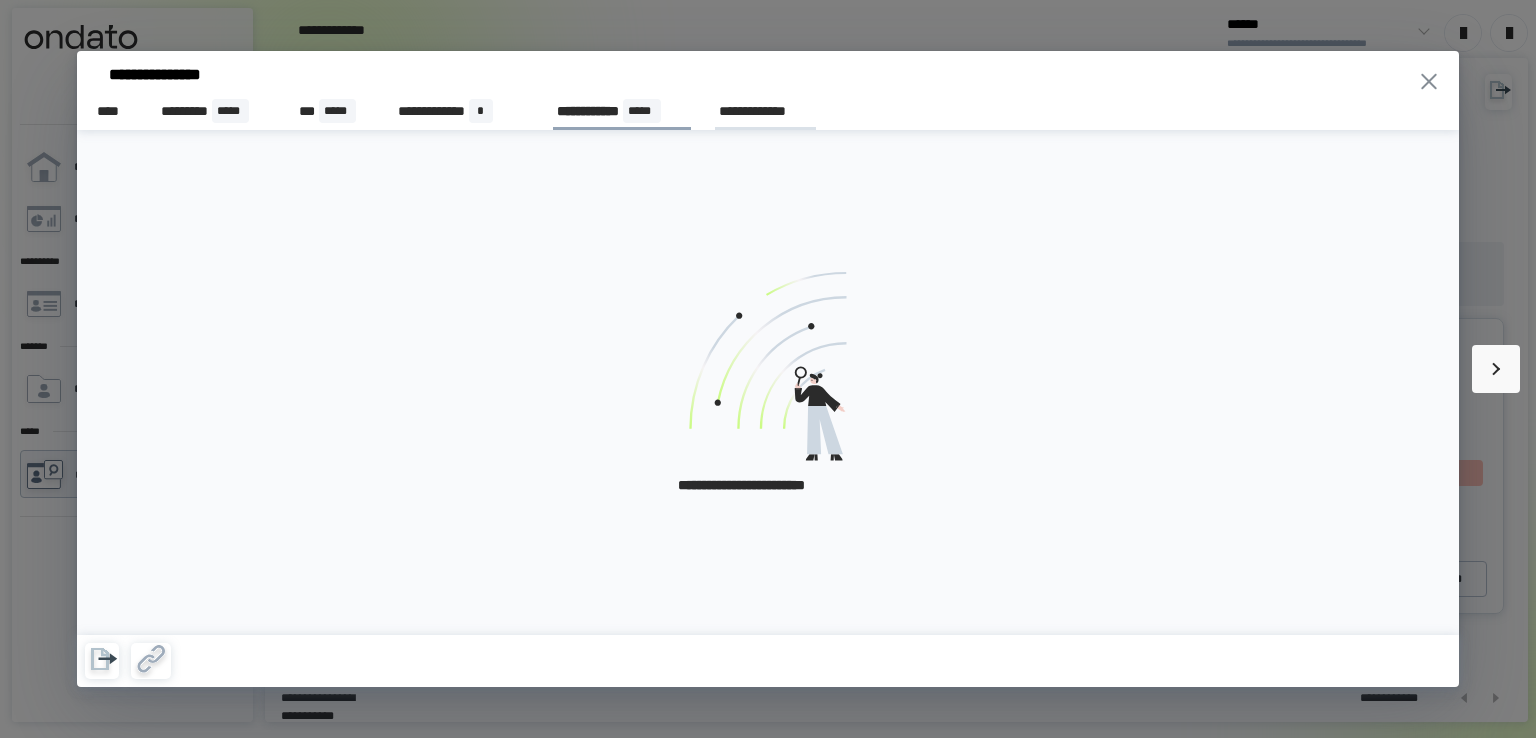 click on "**********" at bounding box center (765, 111) 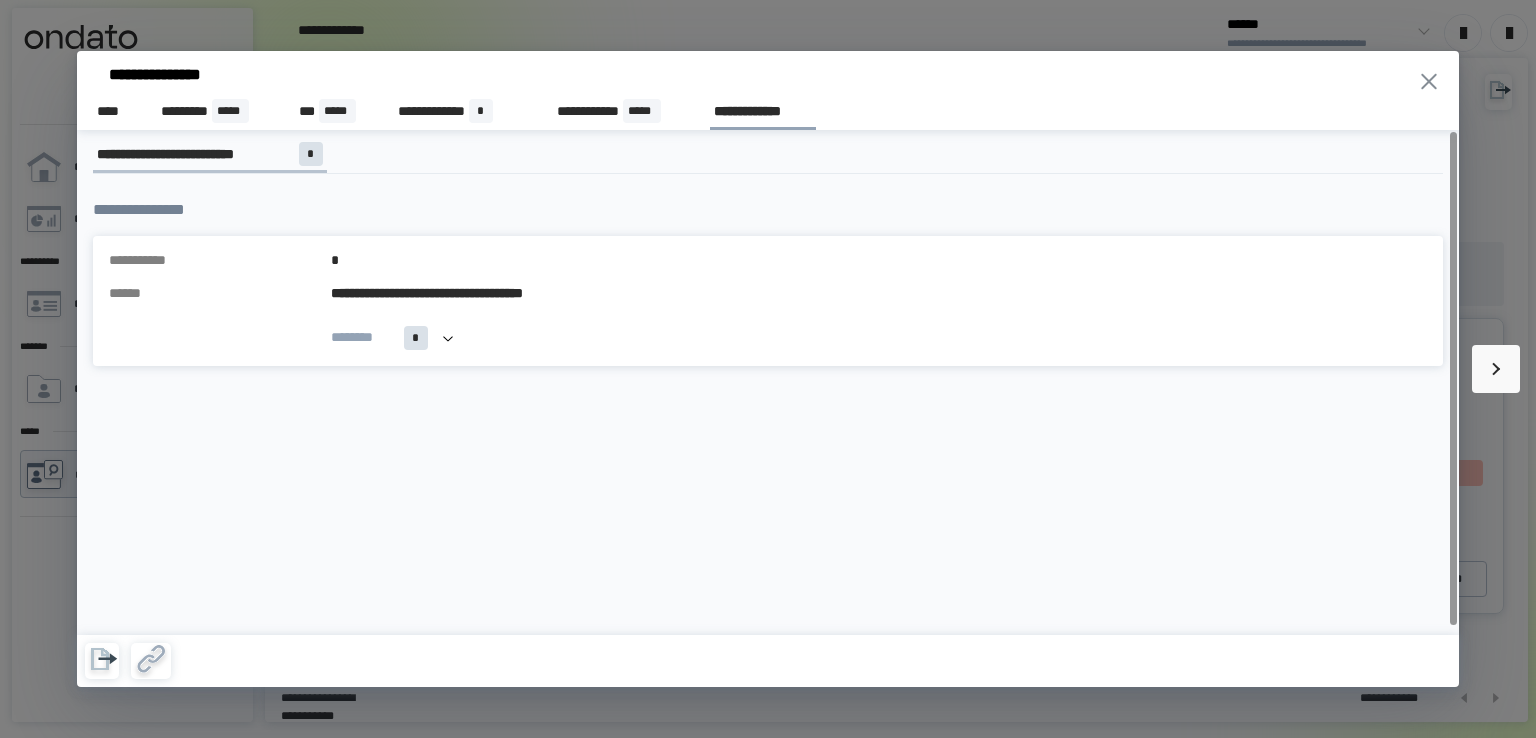 click on "[FIRST] [LAST] [NUMBER] [STREET] [CITY] [STATE] [ZIP]" at bounding box center [879, 317] 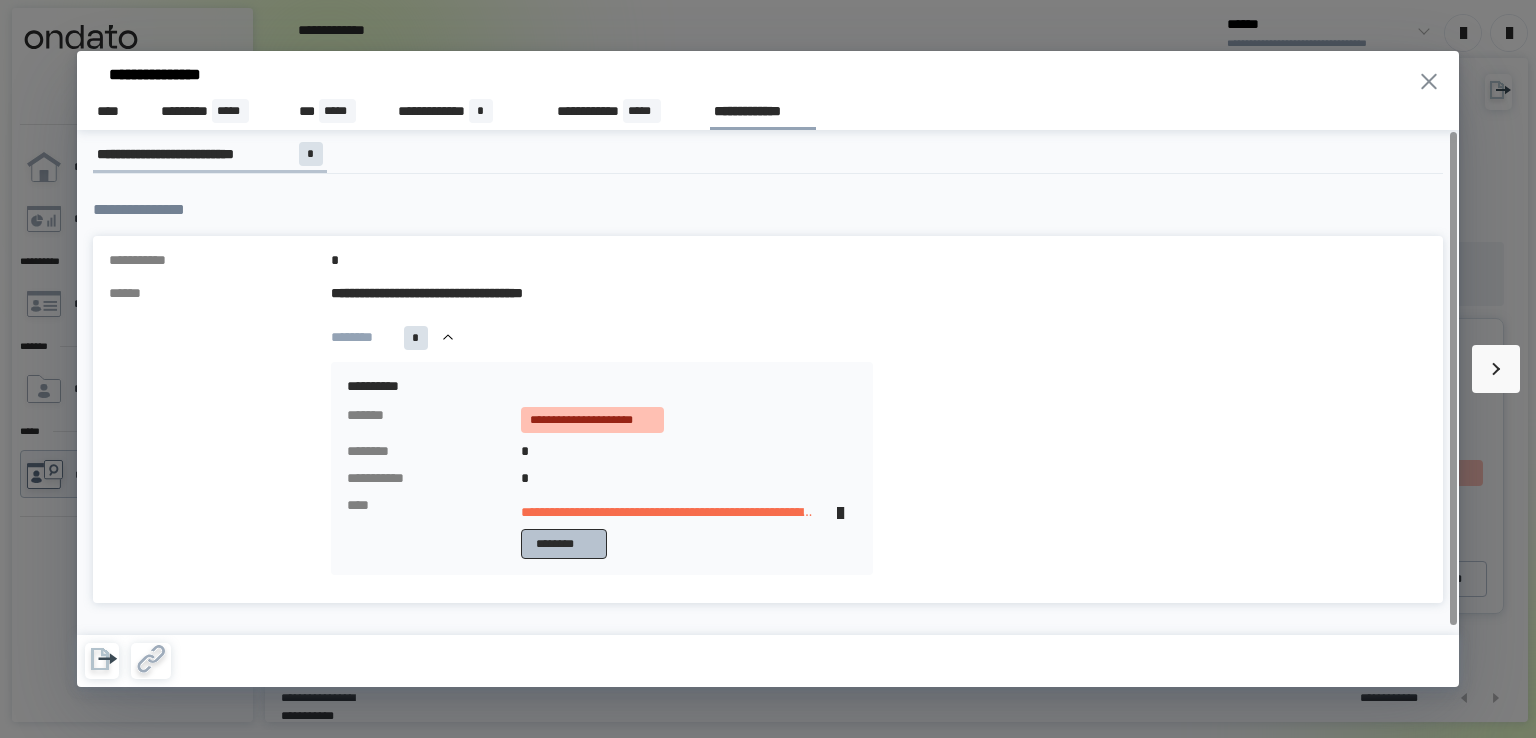 click on "********" at bounding box center [564, 544] 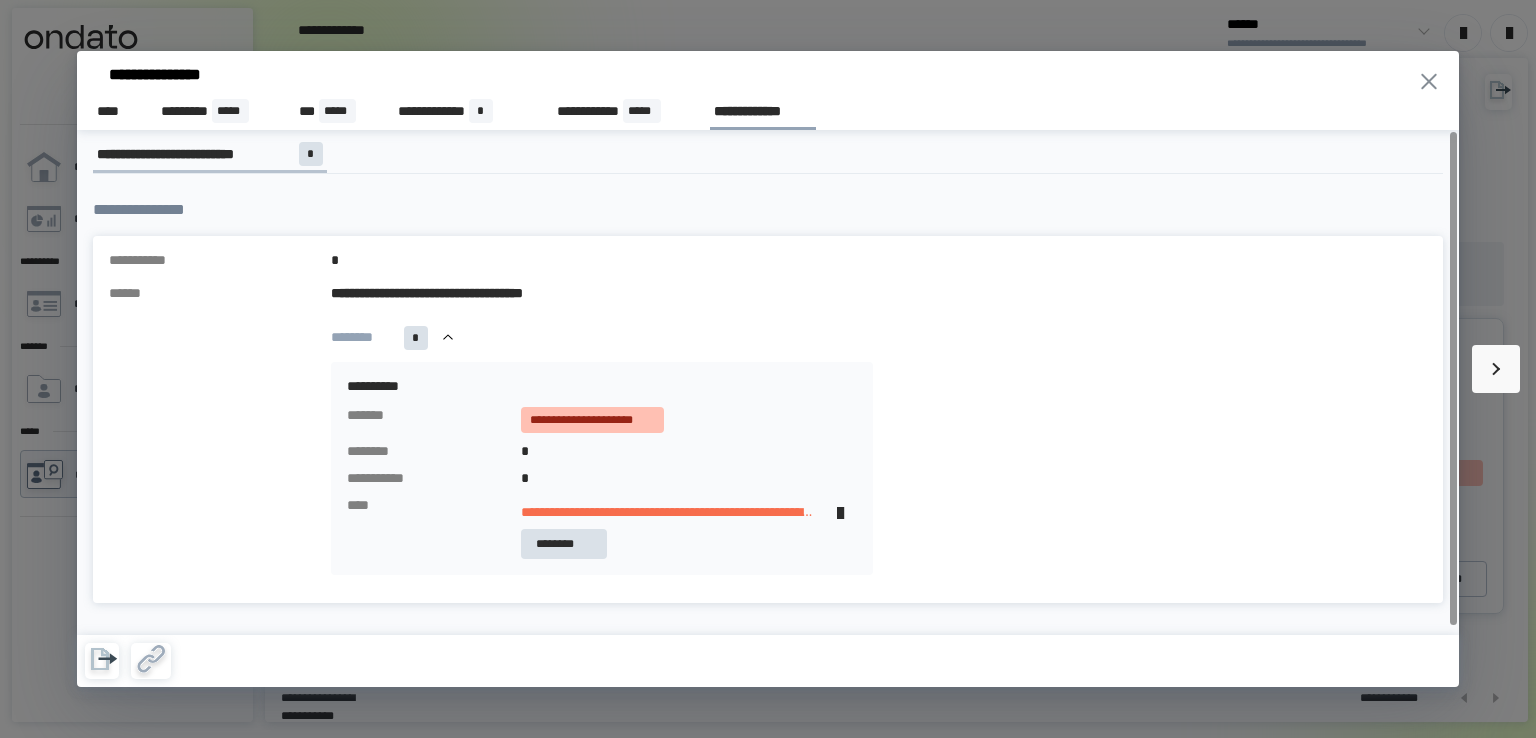 click 